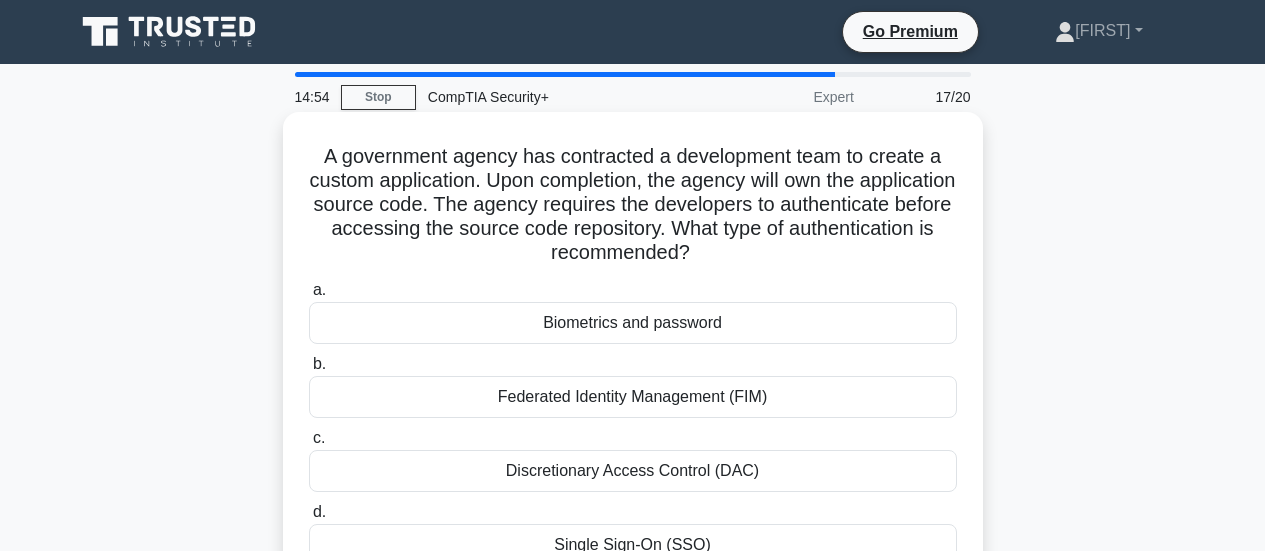 scroll, scrollTop: 0, scrollLeft: 0, axis: both 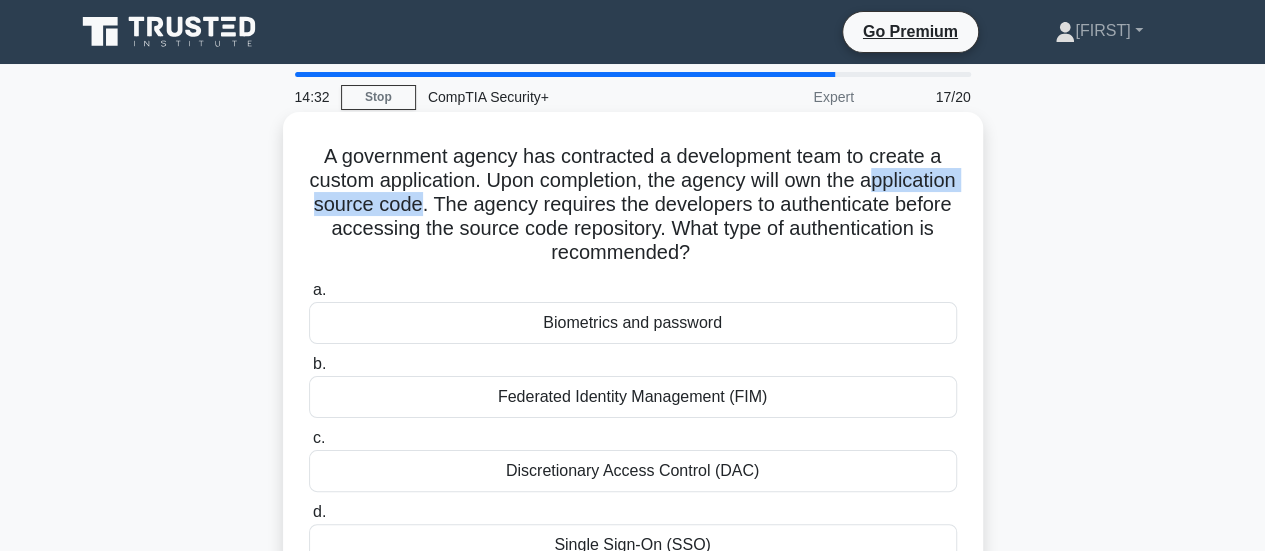 click on "A government agency has contracted a development team to create a custom application. Upon completion, the agency will own the application source code. The agency requires the developers to authenticate before accessing the source code repository. What type of authentication is recommended?
.spinner_0XTQ{transform-origin:center;animation:spinner_y6GP .75s linear infinite}@keyframes spinner_y6GP{100%{transform:rotate(360deg)}}" at bounding box center [633, 205] 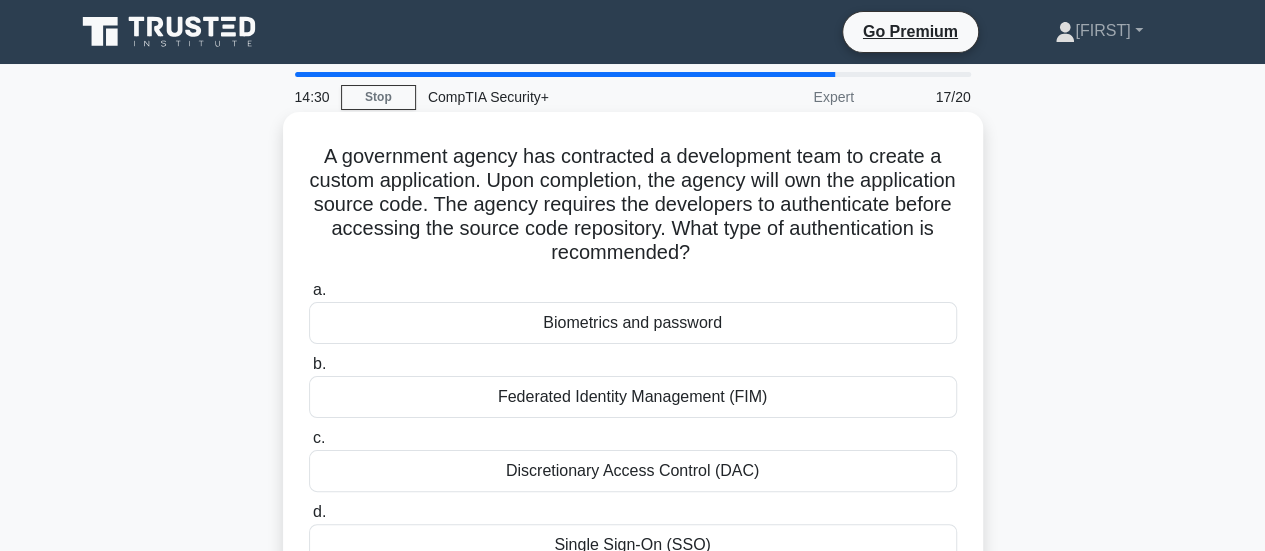 click on "A government agency has contracted a development team to create a custom application. Upon completion, the agency will own the application source code. The agency requires the developers to authenticate before accessing the source code repository. What type of authentication is recommended?
.spinner_0XTQ{transform-origin:center;animation:spinner_y6GP .75s linear infinite}@keyframes spinner_y6GP{100%{transform:rotate(360deg)}}" at bounding box center (633, 205) 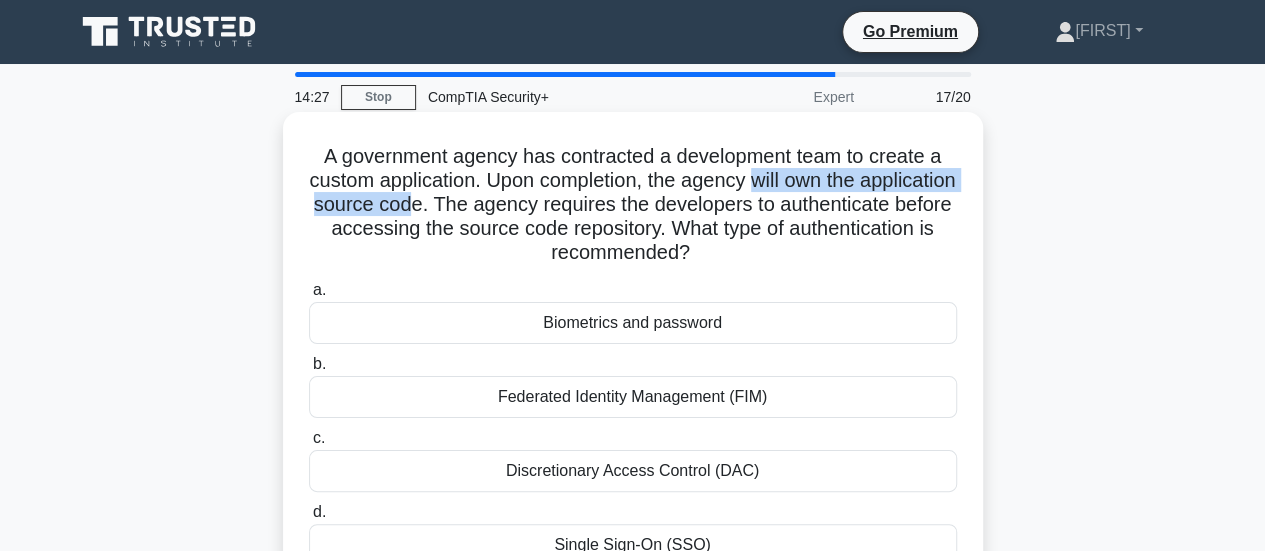 drag, startPoint x: 812, startPoint y: 182, endPoint x: 550, endPoint y: 202, distance: 262.76224 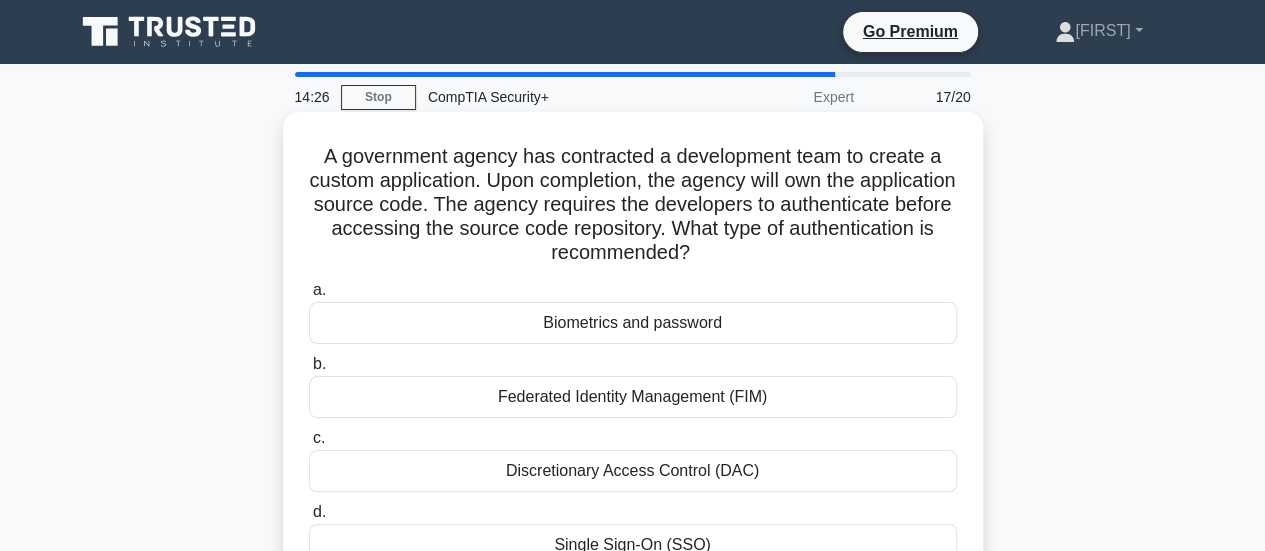 click on "A government agency has contracted a development team to create a custom application. Upon completion, the agency will own the application source code. The agency requires the developers to authenticate before accessing the source code repository. What type of authentication is recommended?
.spinner_0XTQ{transform-origin:center;animation:spinner_y6GP .75s linear infinite}@keyframes spinner_y6GP{100%{transform:rotate(360deg)}}" at bounding box center [633, 205] 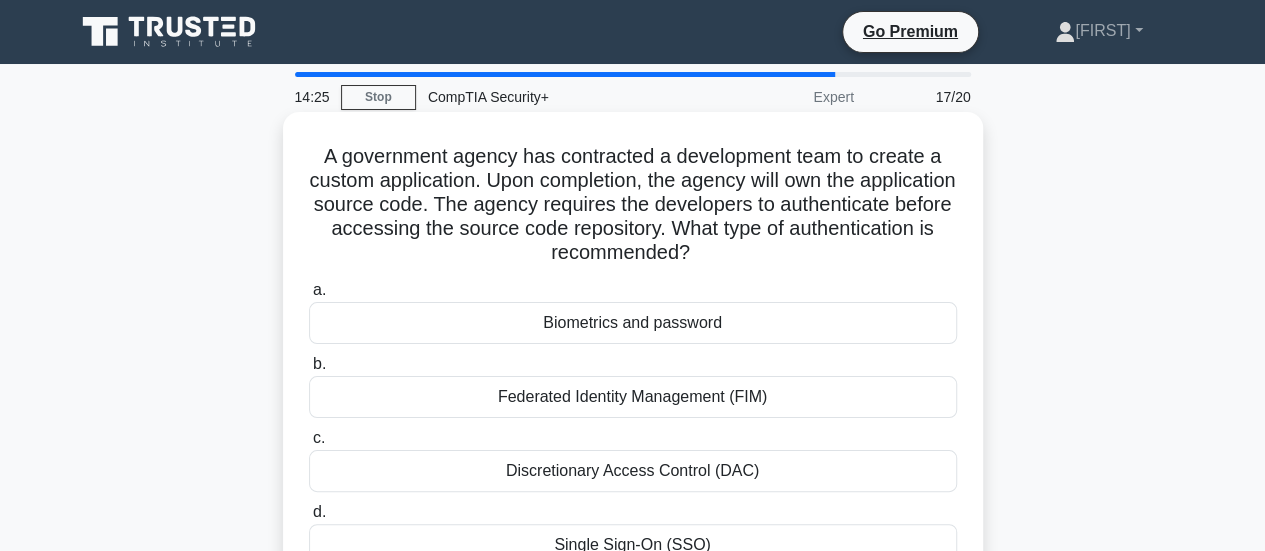 scroll, scrollTop: 100, scrollLeft: 0, axis: vertical 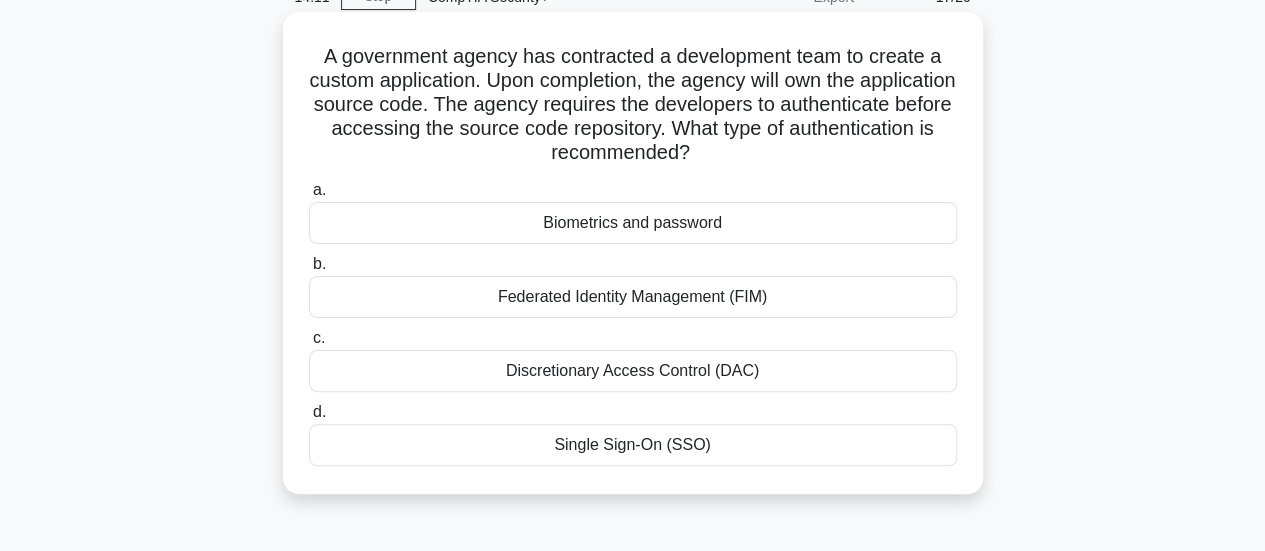 click on "Discretionary Access Control (DAC)" at bounding box center (633, 371) 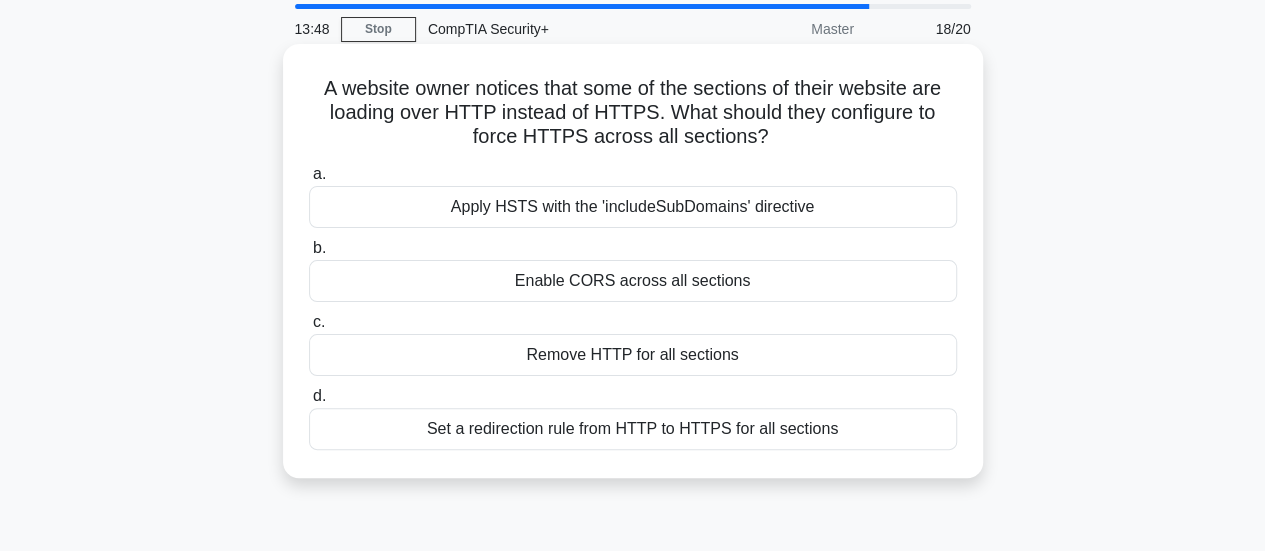 scroll, scrollTop: 100, scrollLeft: 0, axis: vertical 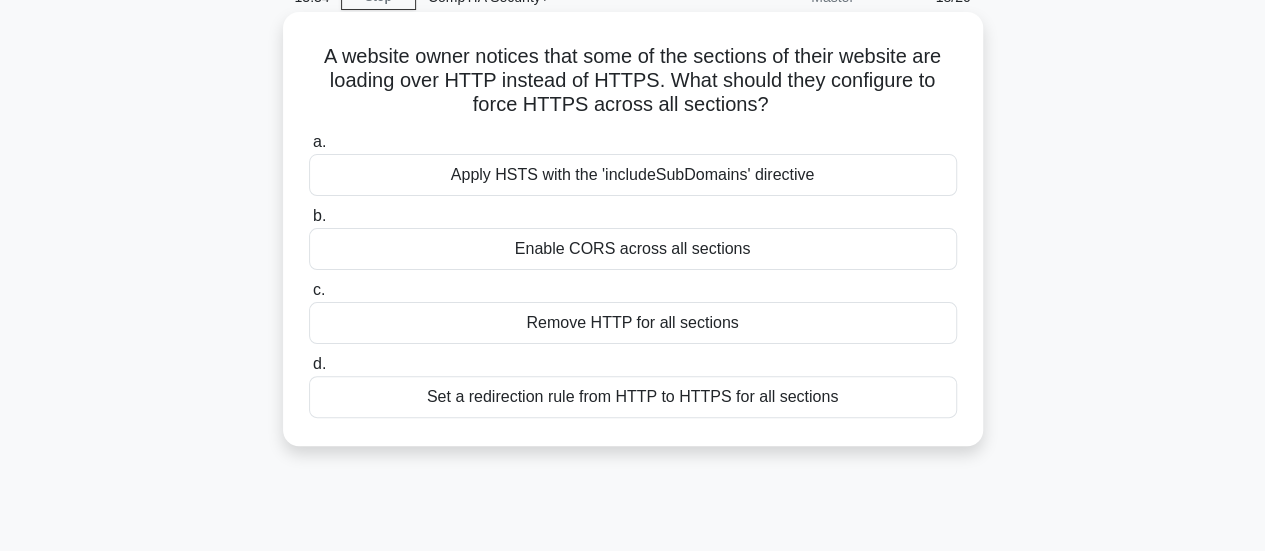 click on "Set a redirection rule from HTTP to HTTPS for all sections" at bounding box center (633, 397) 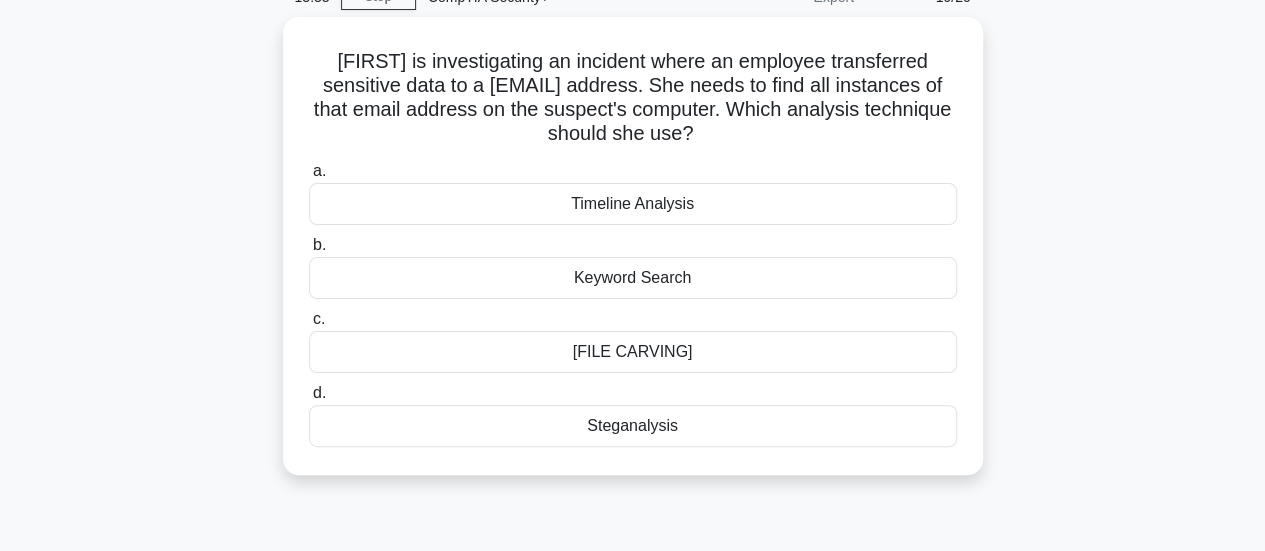 scroll, scrollTop: 0, scrollLeft: 0, axis: both 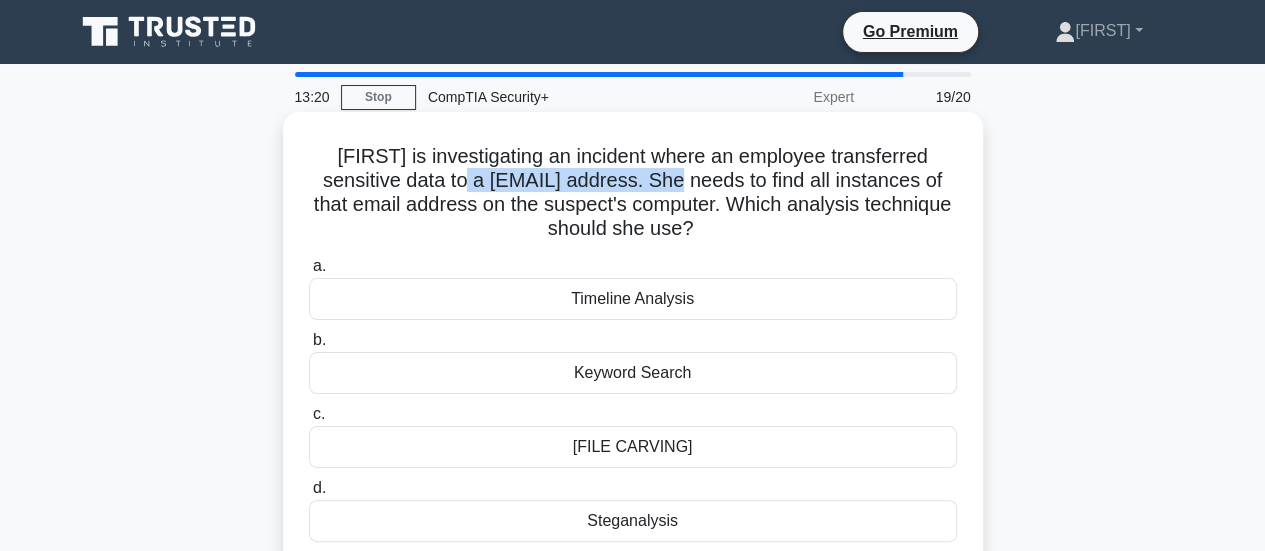drag, startPoint x: 510, startPoint y: 177, endPoint x: 724, endPoint y: 187, distance: 214.23352 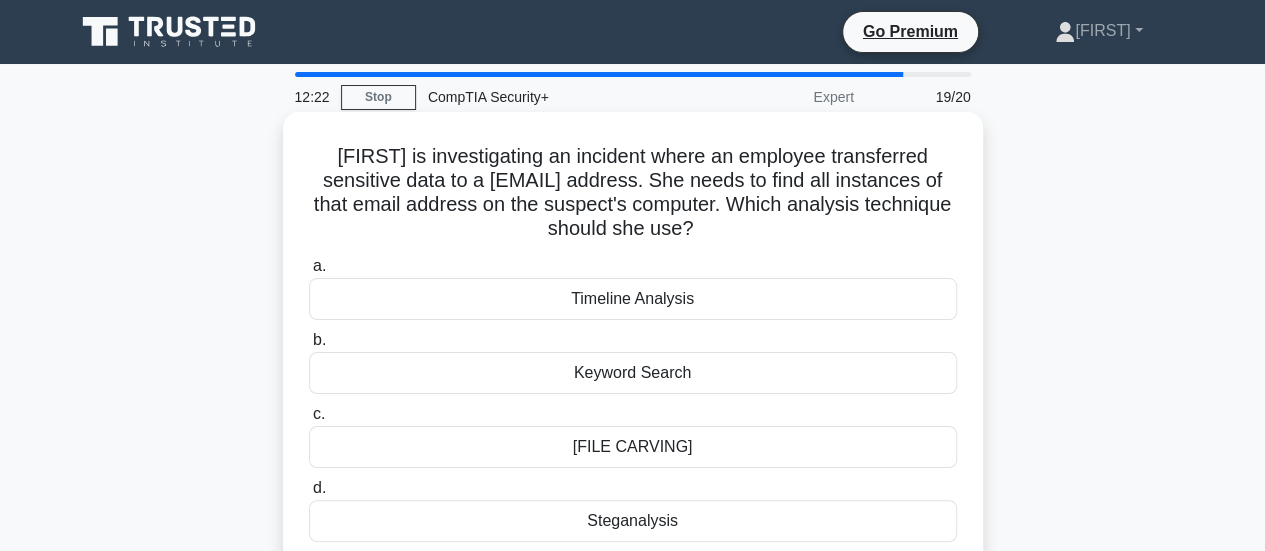 click on "Keyword Search" at bounding box center [633, 373] 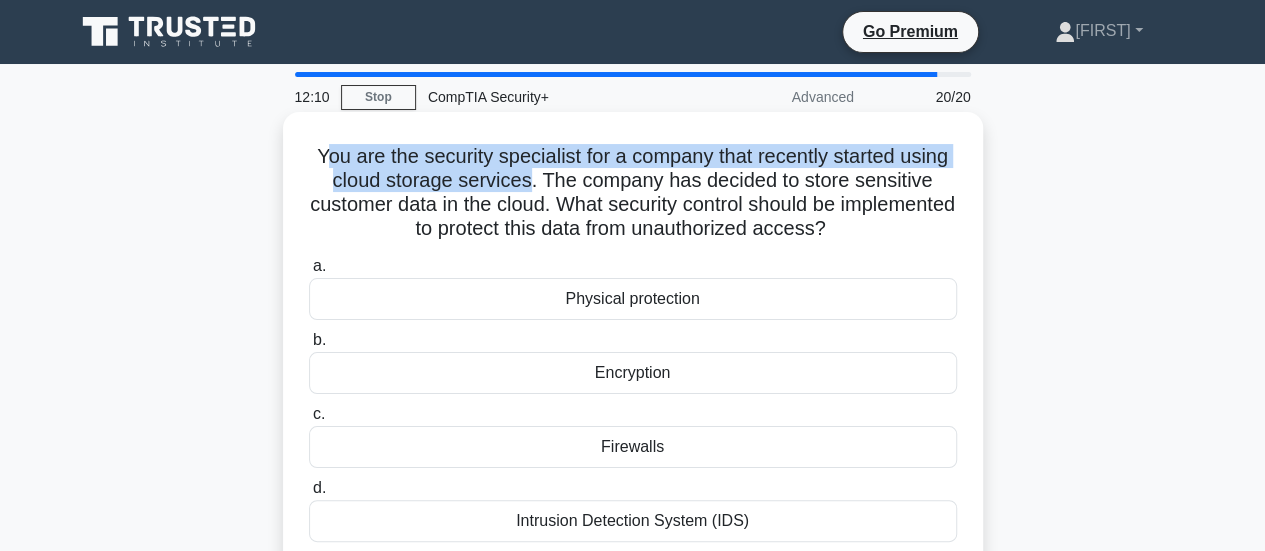 drag, startPoint x: 318, startPoint y: 155, endPoint x: 527, endPoint y: 189, distance: 211.7475 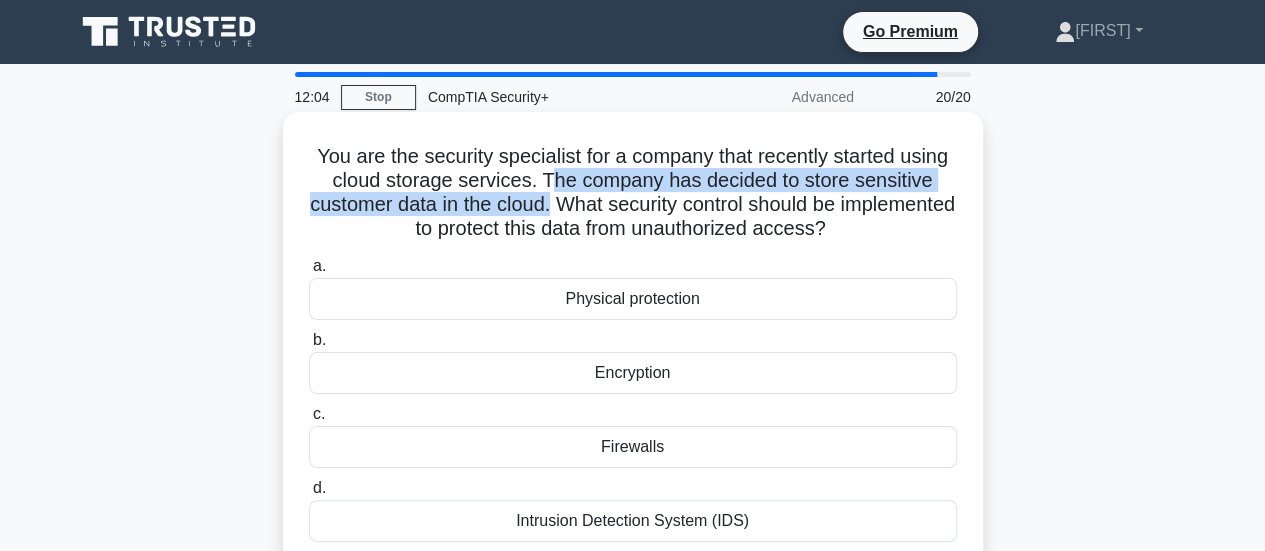 drag, startPoint x: 546, startPoint y: 177, endPoint x: 611, endPoint y: 202, distance: 69.641945 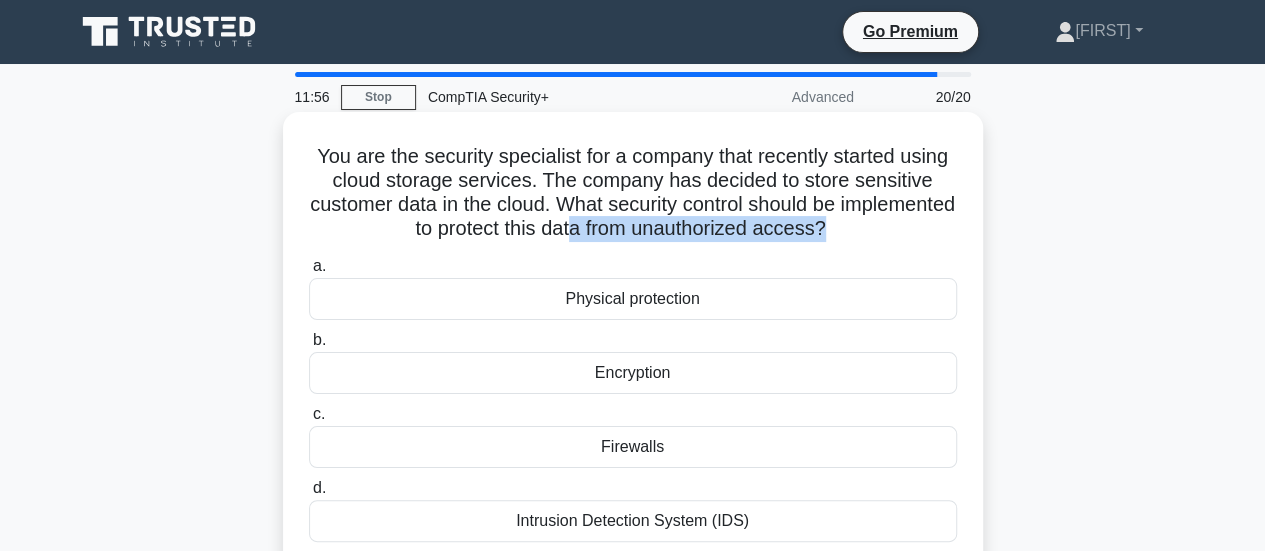 drag, startPoint x: 888, startPoint y: 237, endPoint x: 635, endPoint y: 232, distance: 253.04941 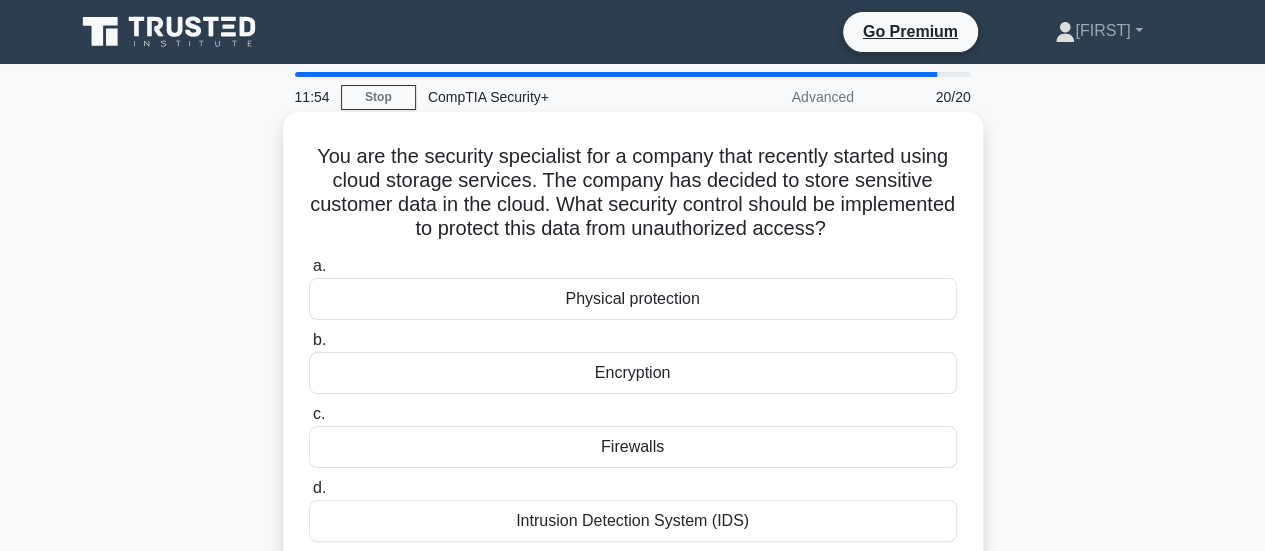 click on ".spinner_0XTQ{transform-origin:center;animation:spinner_y6GP .75s linear infinite}@keyframes spinner_y6GP{100%{transform:rotate(360deg)}}" 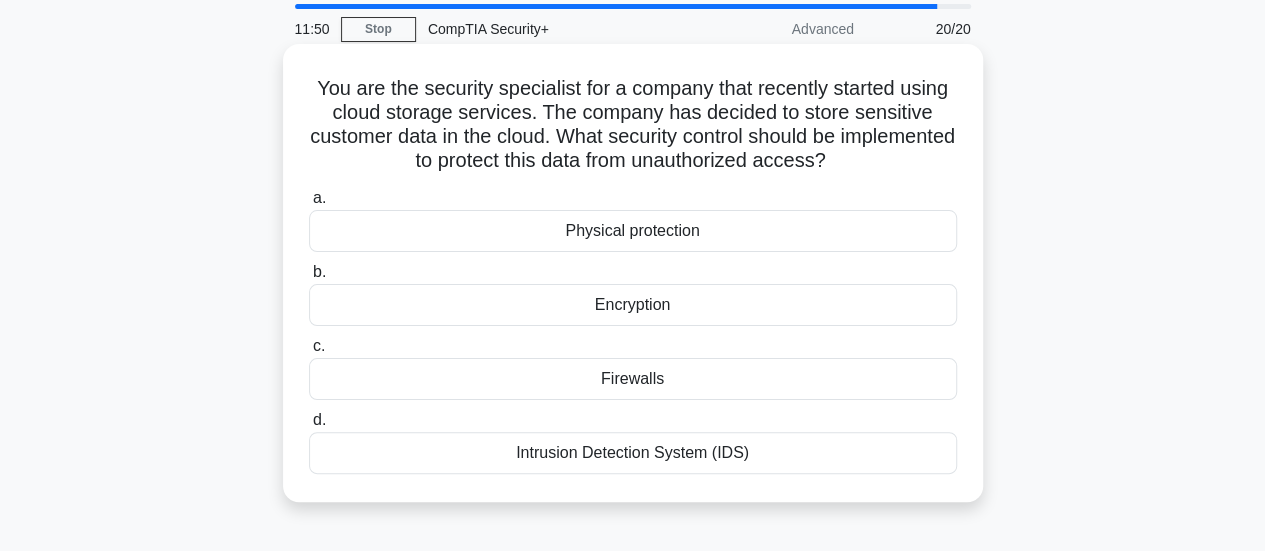 scroll, scrollTop: 100, scrollLeft: 0, axis: vertical 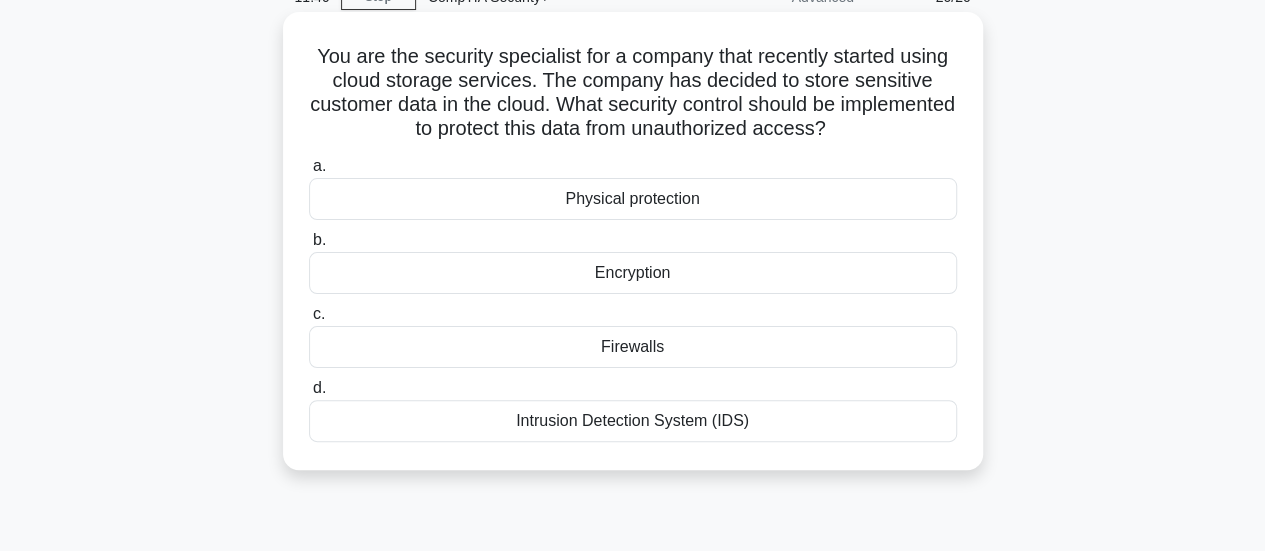 click on "Encryption" at bounding box center (633, 273) 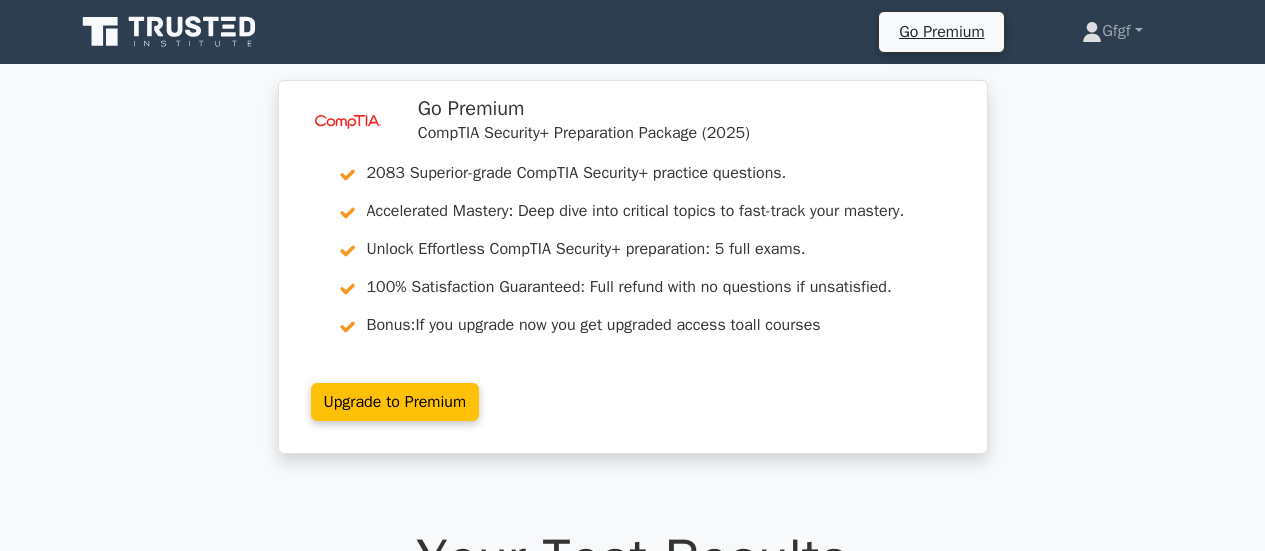 scroll, scrollTop: 0, scrollLeft: 0, axis: both 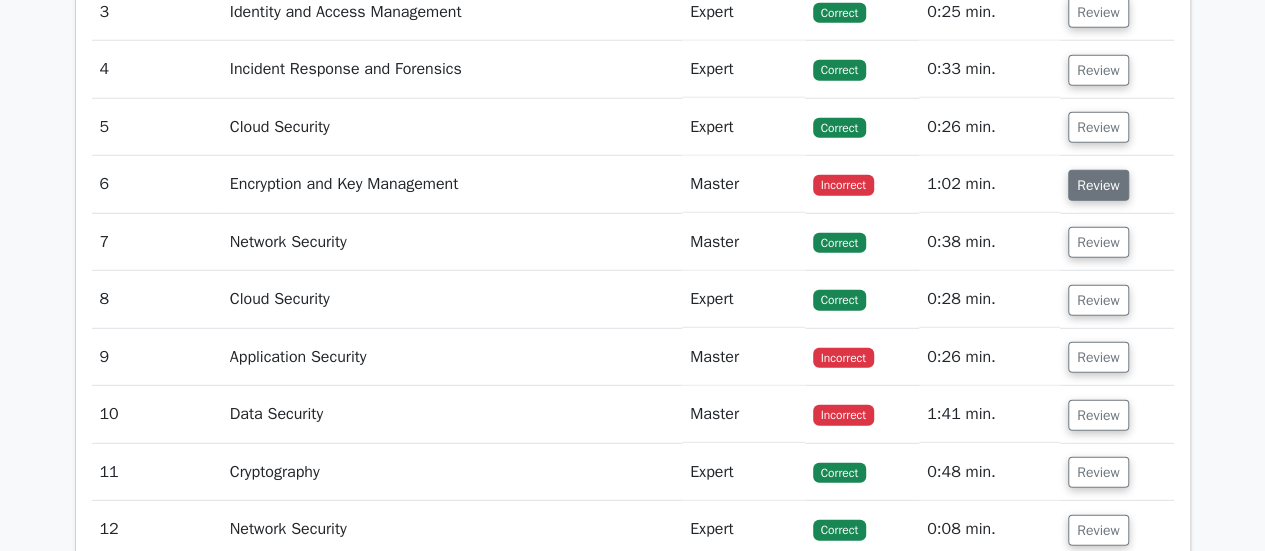 click on "Review" at bounding box center (1098, 185) 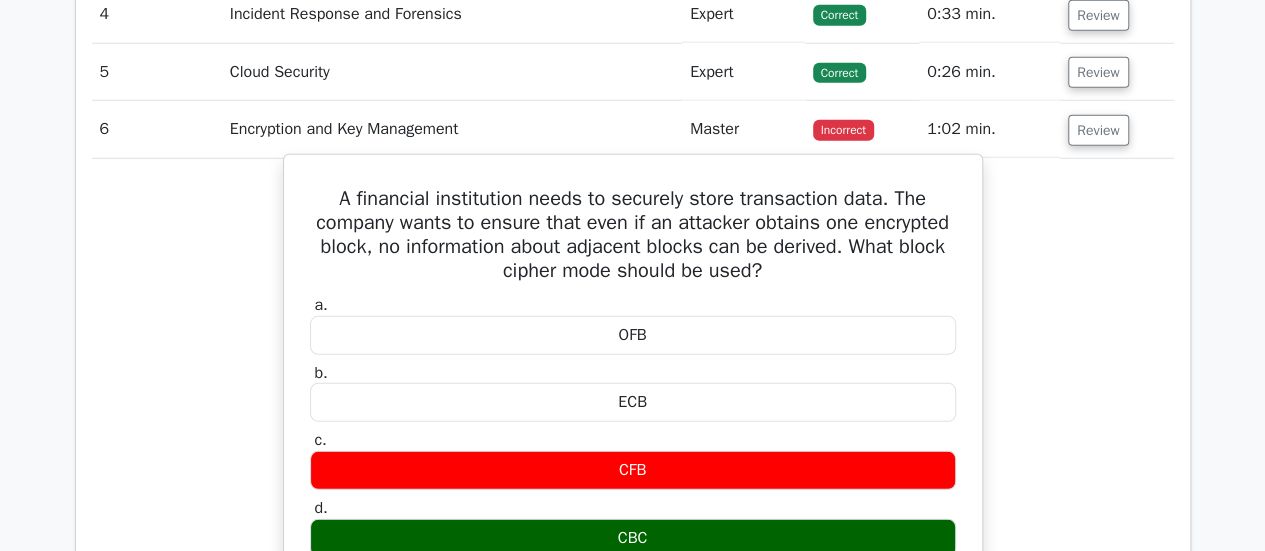 scroll, scrollTop: 2800, scrollLeft: 0, axis: vertical 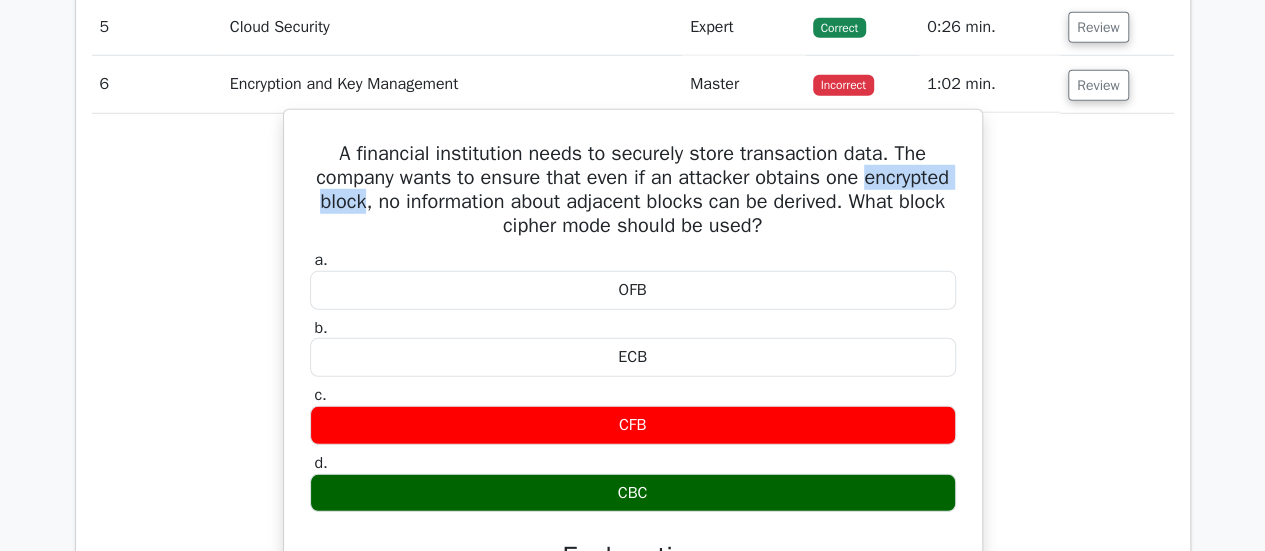 drag, startPoint x: 460, startPoint y: 191, endPoint x: 315, endPoint y: 181, distance: 145.34442 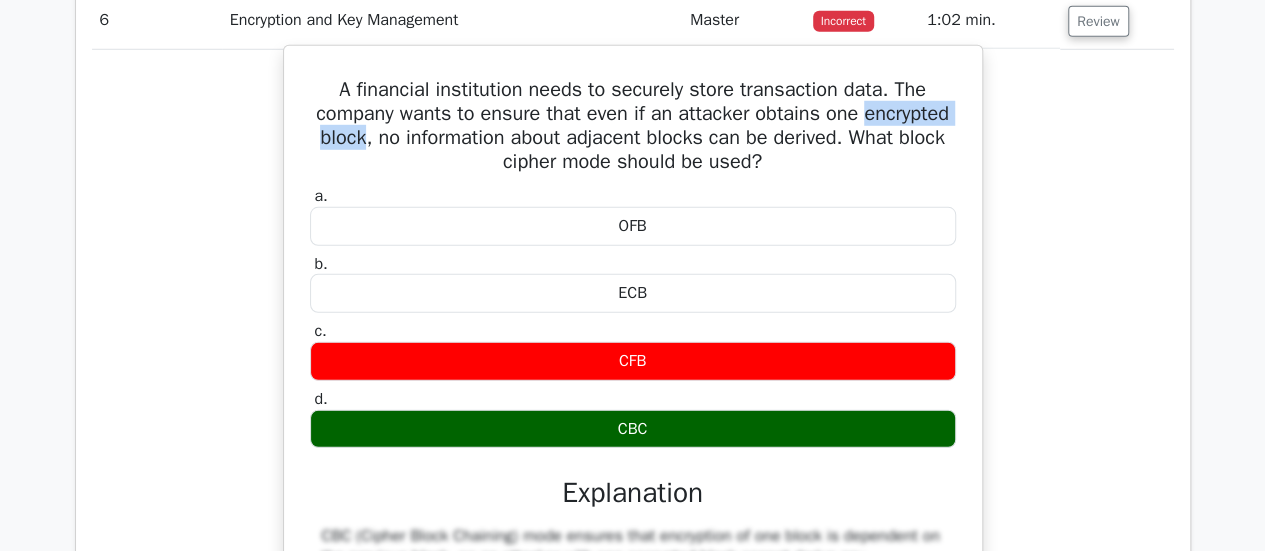 scroll, scrollTop: 2800, scrollLeft: 0, axis: vertical 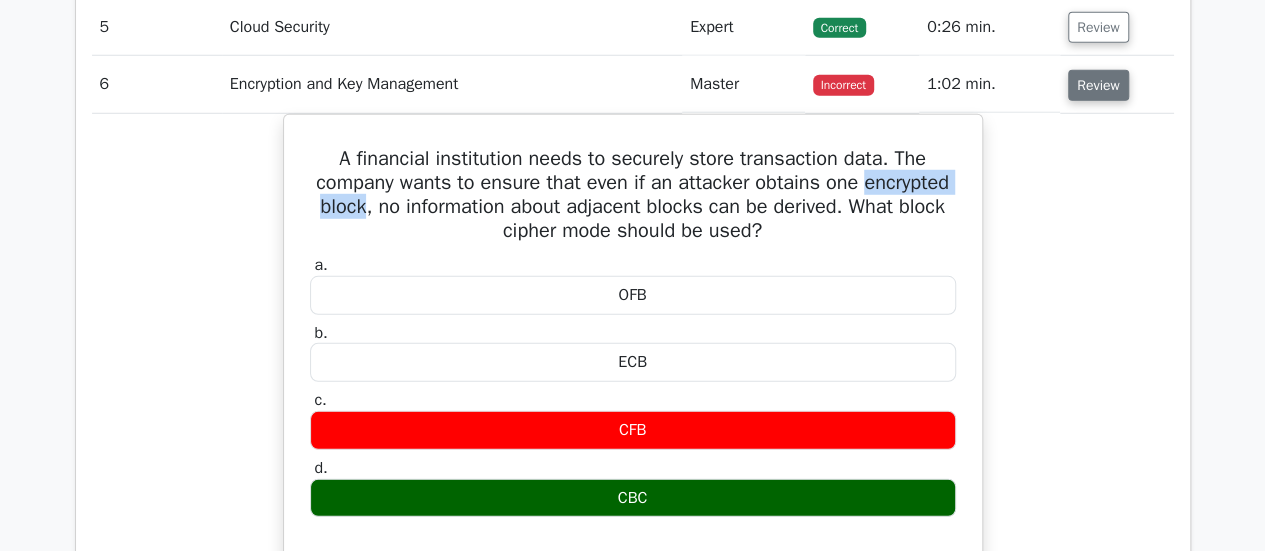 click on "Review" at bounding box center [1098, 85] 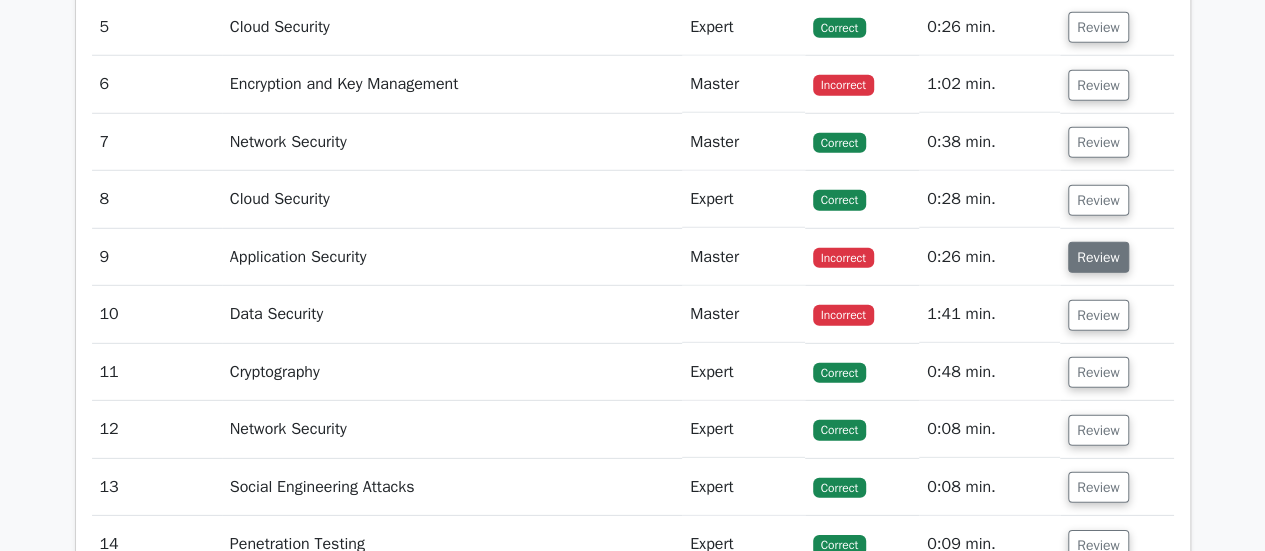 click on "Review" at bounding box center (1098, 257) 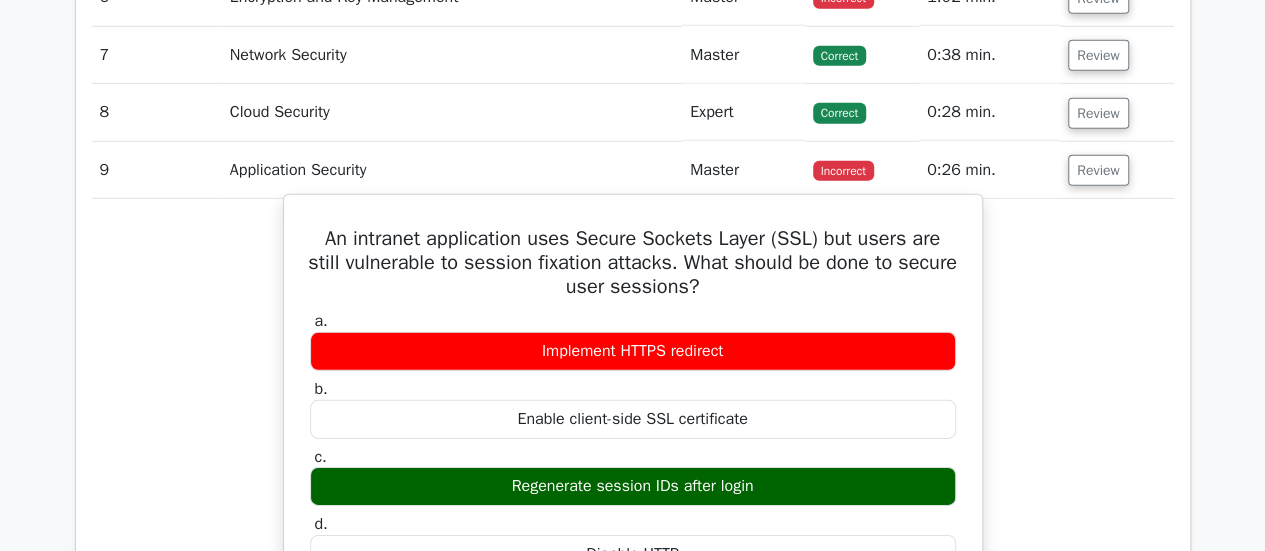 scroll, scrollTop: 3000, scrollLeft: 0, axis: vertical 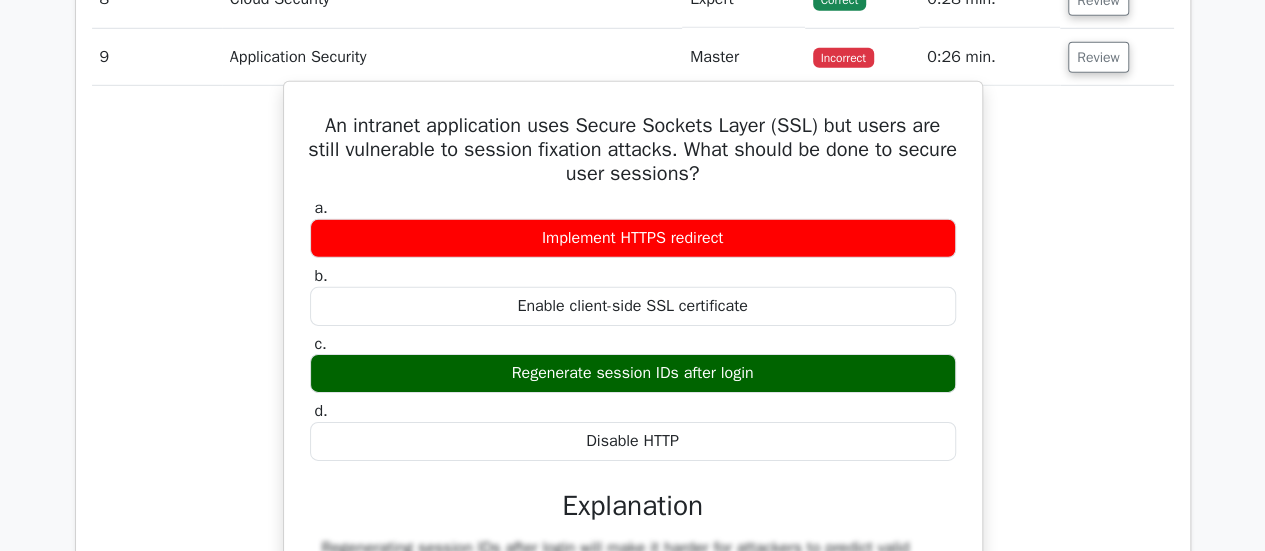 drag, startPoint x: 484, startPoint y: 366, endPoint x: 720, endPoint y: 375, distance: 236.17155 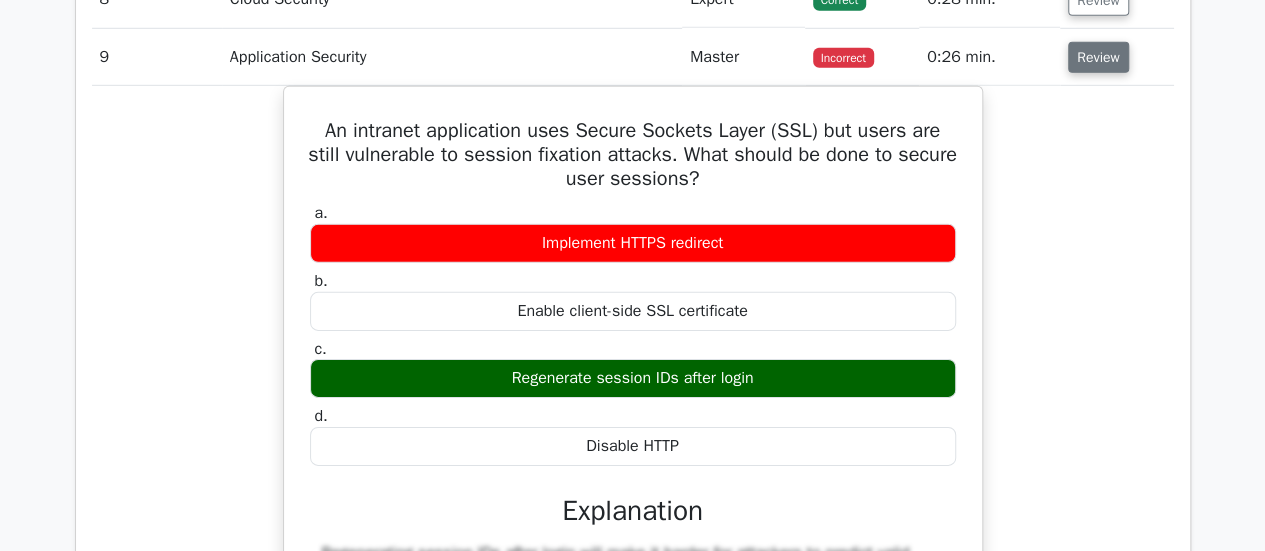 click on "Review" at bounding box center [1098, 57] 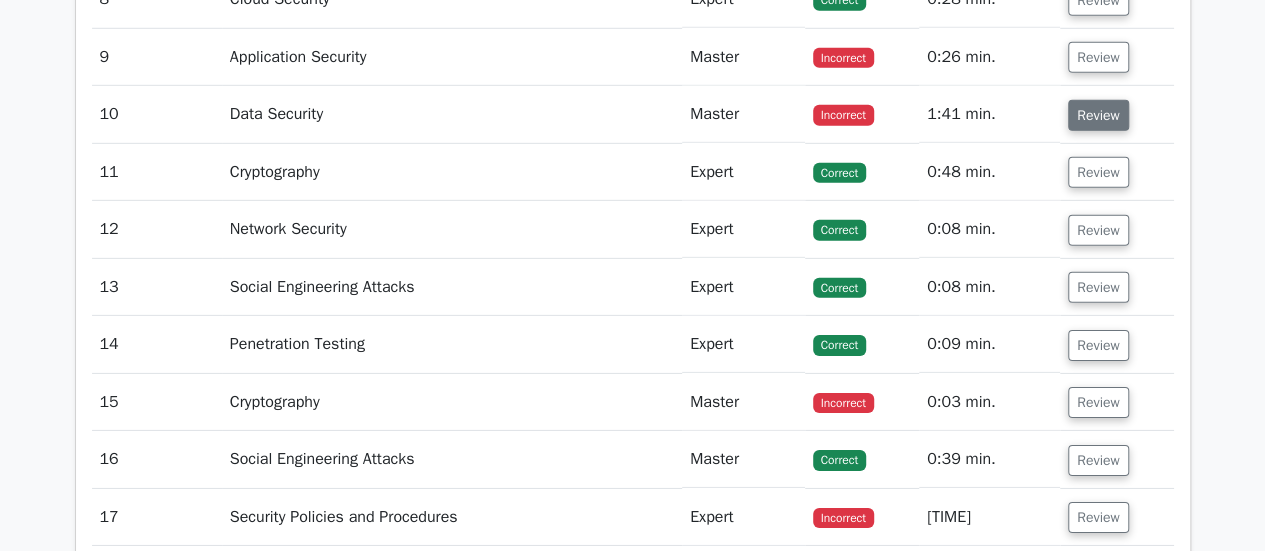 click on "Review" at bounding box center [1098, 115] 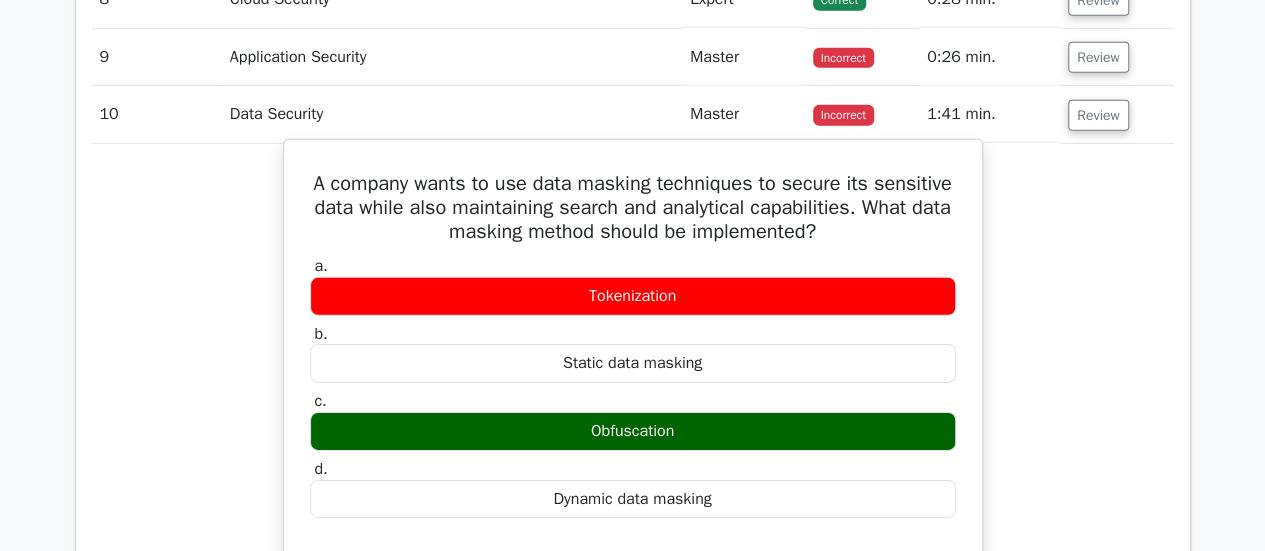 drag, startPoint x: 334, startPoint y: 167, endPoint x: 814, endPoint y: 482, distance: 574.12976 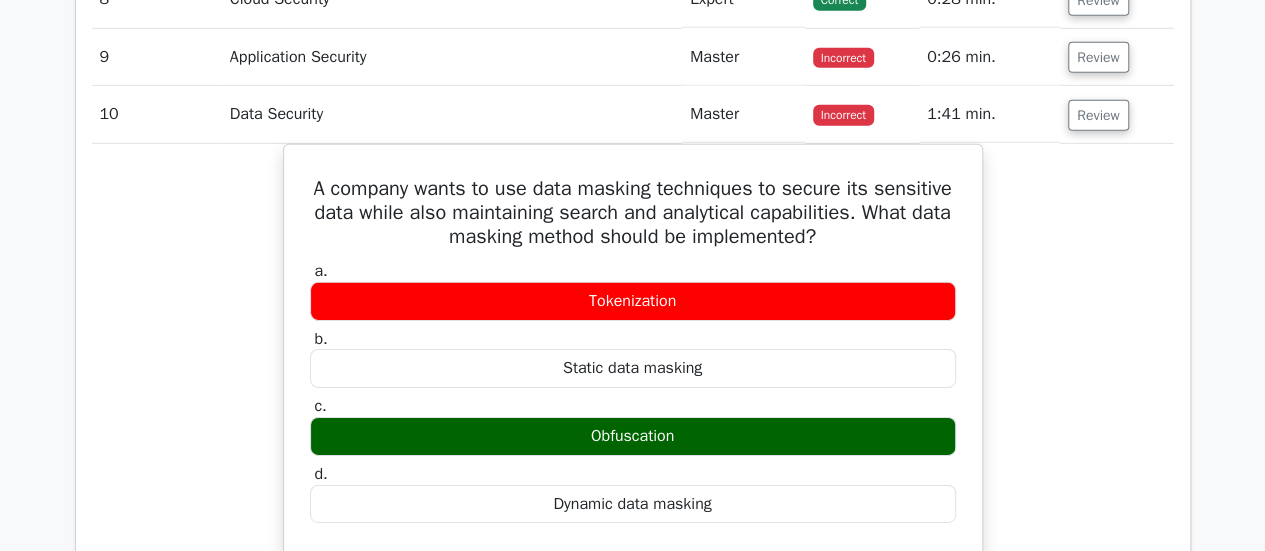click on "A company wants to use data masking techniques to secure its sensitive data while also maintaining search and analytical capabilities. What data masking method should be implemented?
a.
Tokenization
b.
c. d." at bounding box center (633, 537) 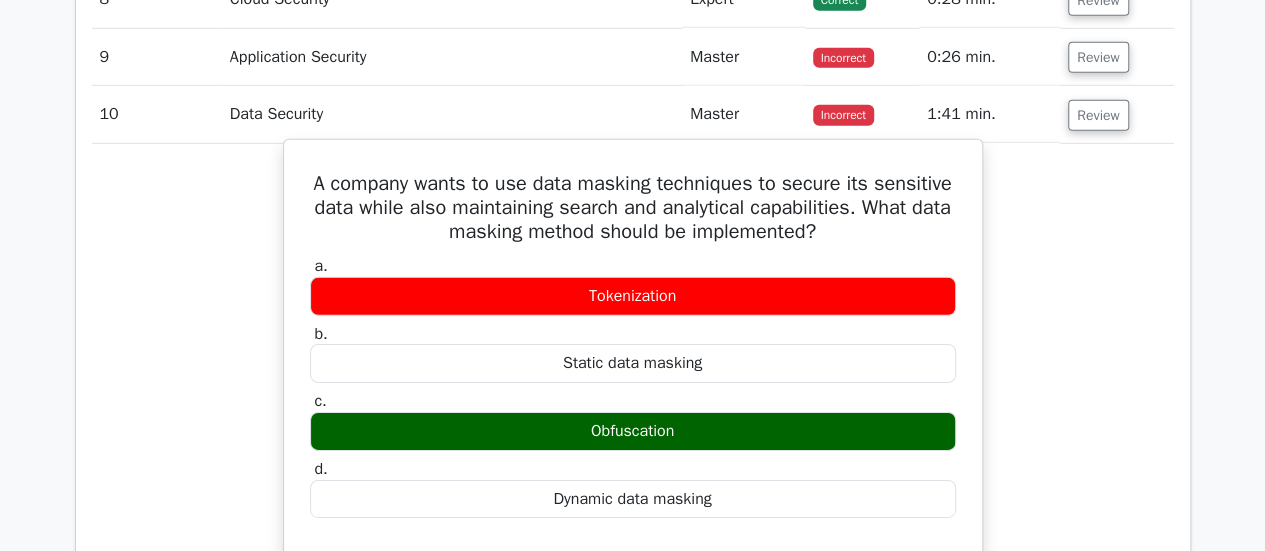 click on "A company wants to use data masking techniques to secure its sensitive data while also maintaining search and analytical capabilities. What data masking method should be implemented?" at bounding box center (633, 208) 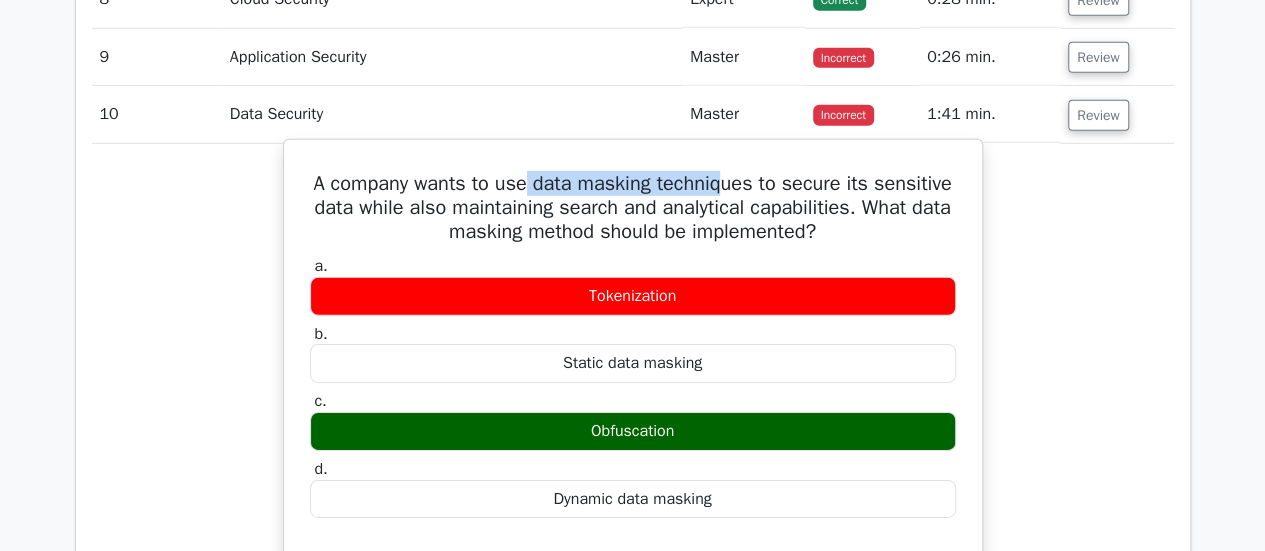 drag, startPoint x: 572, startPoint y: 174, endPoint x: 765, endPoint y: 175, distance: 193.0026 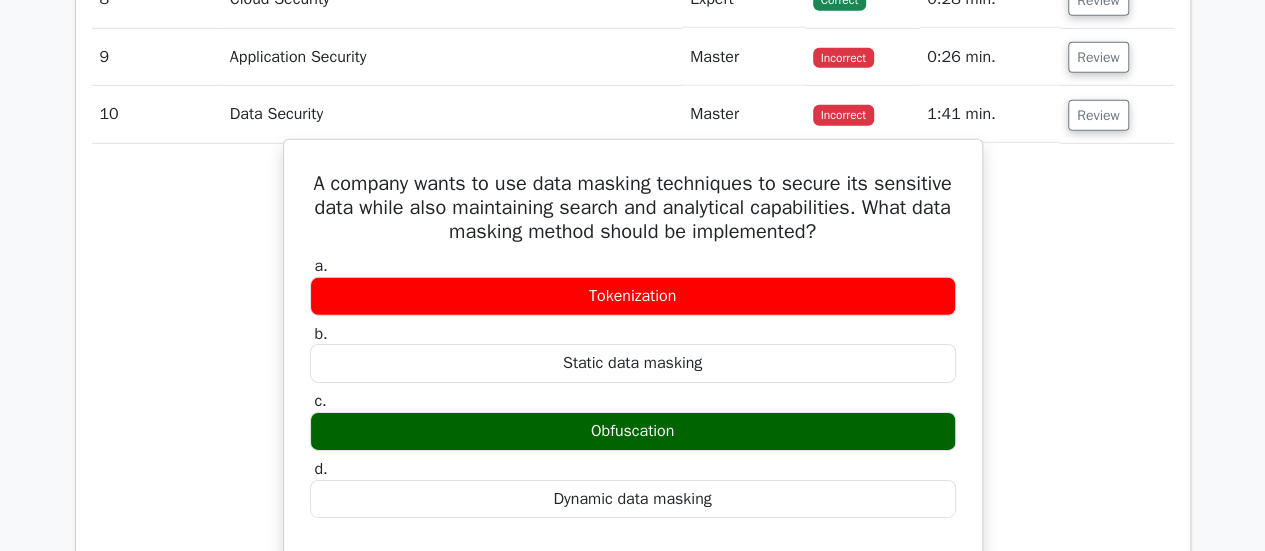 click on "A company wants to use data masking techniques to secure its sensitive data while also maintaining search and analytical capabilities. What data masking method should be implemented?" at bounding box center (633, 208) 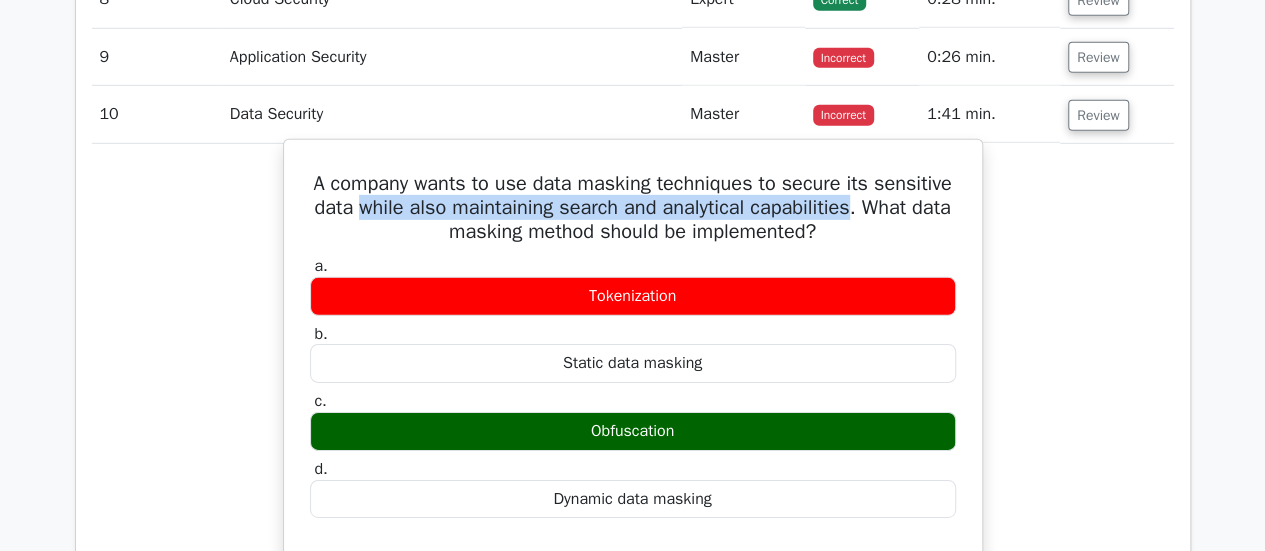 drag, startPoint x: 448, startPoint y: 196, endPoint x: 946, endPoint y: 199, distance: 498.00903 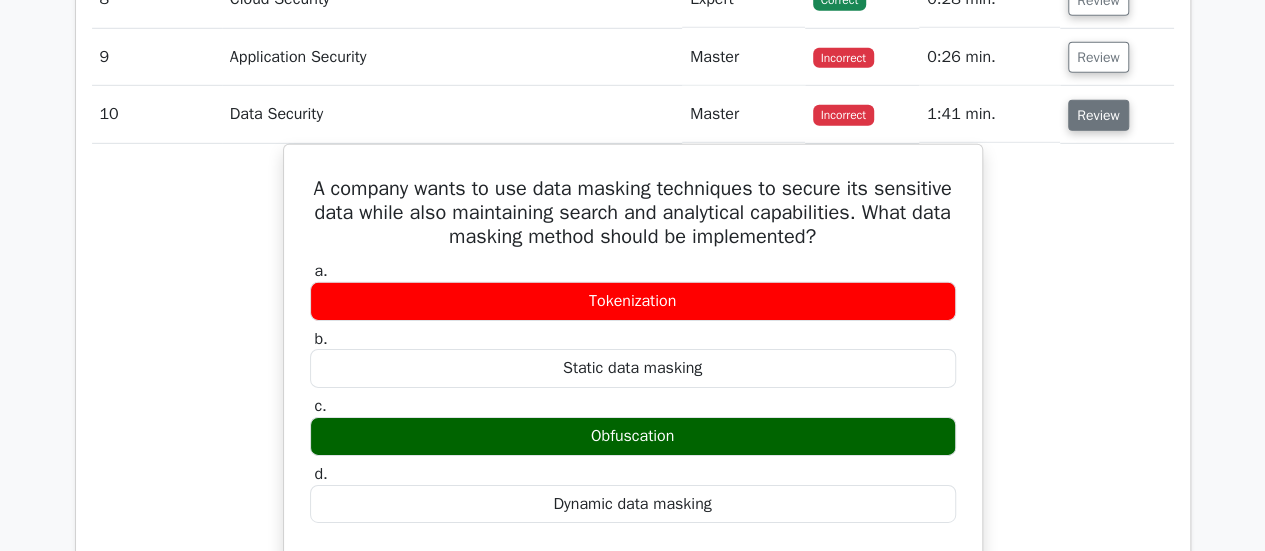 click on "Review" at bounding box center [1098, 115] 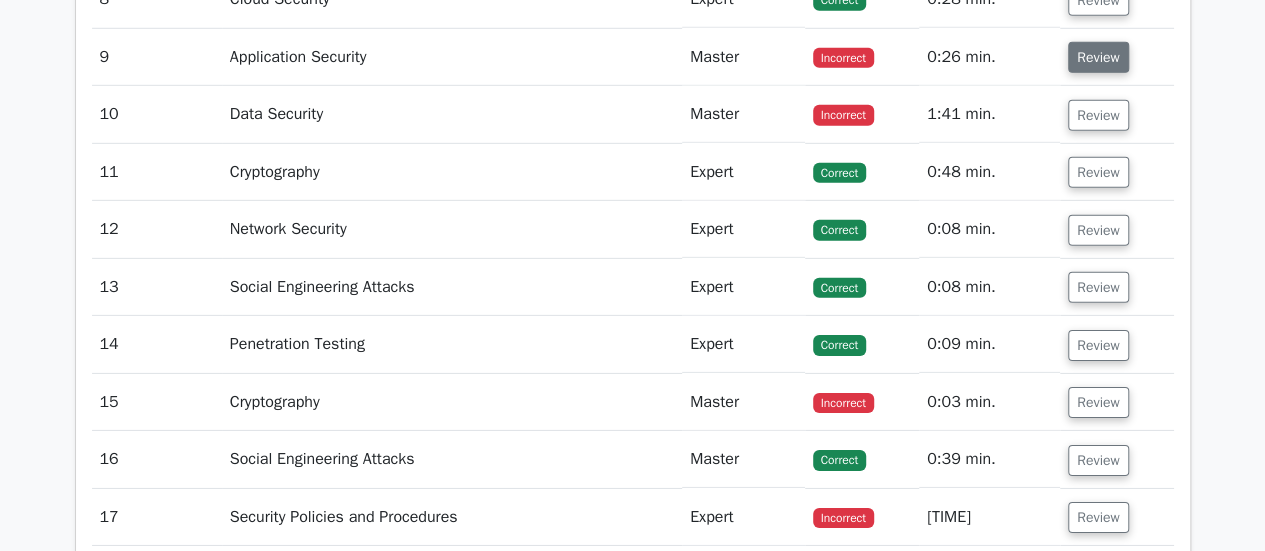 click on "Review" at bounding box center [1098, 57] 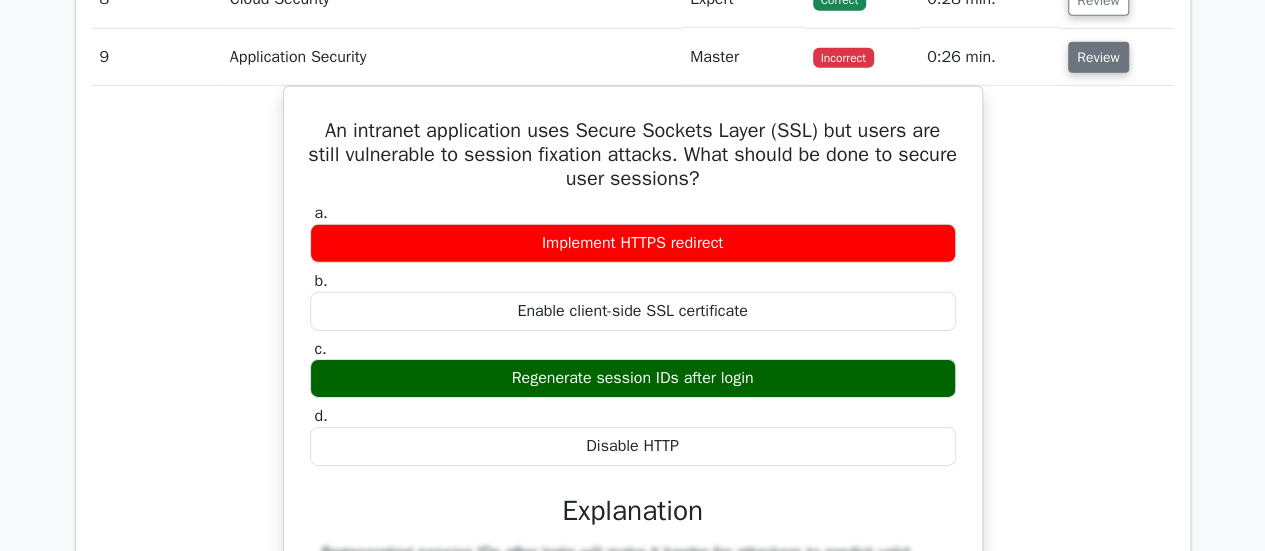 click on "Review" at bounding box center [1098, 57] 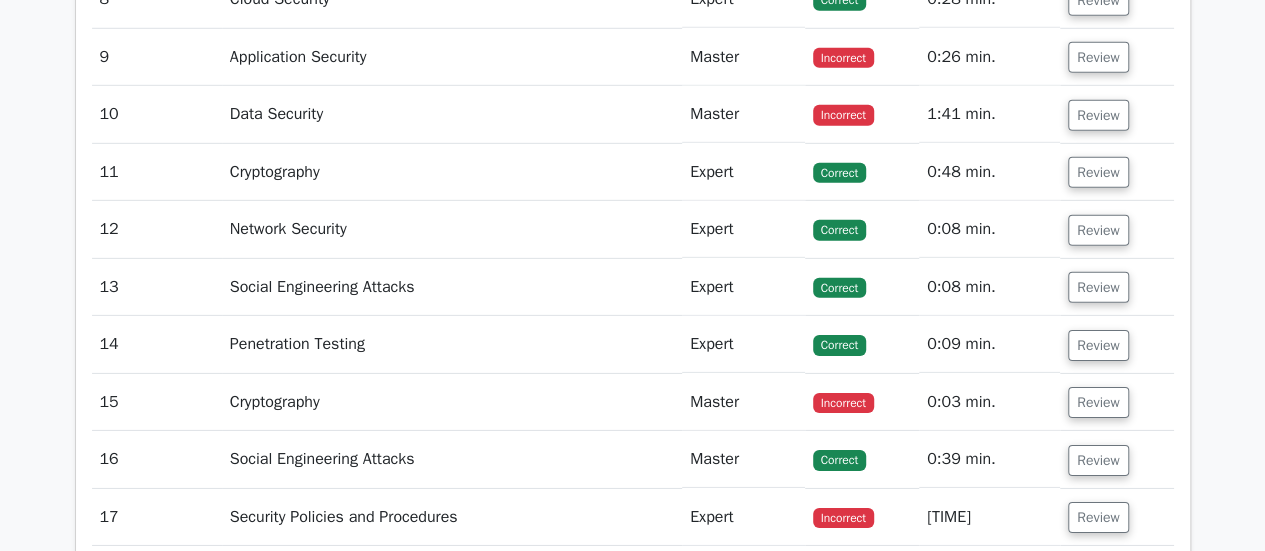 click on "Review" at bounding box center (1116, 57) 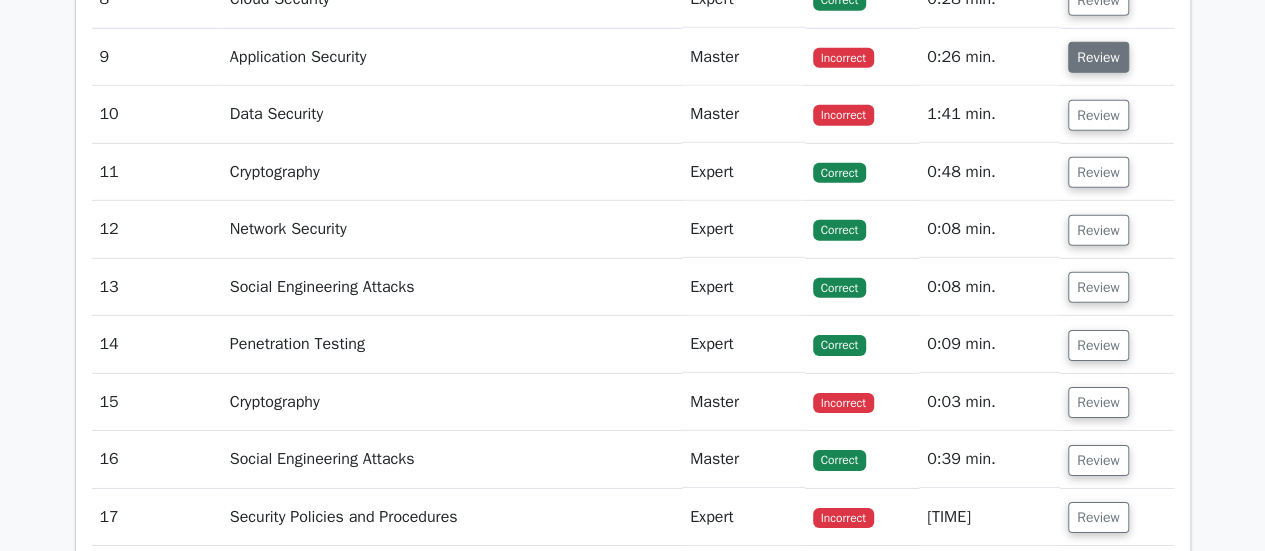 click on "Review" at bounding box center (1098, 57) 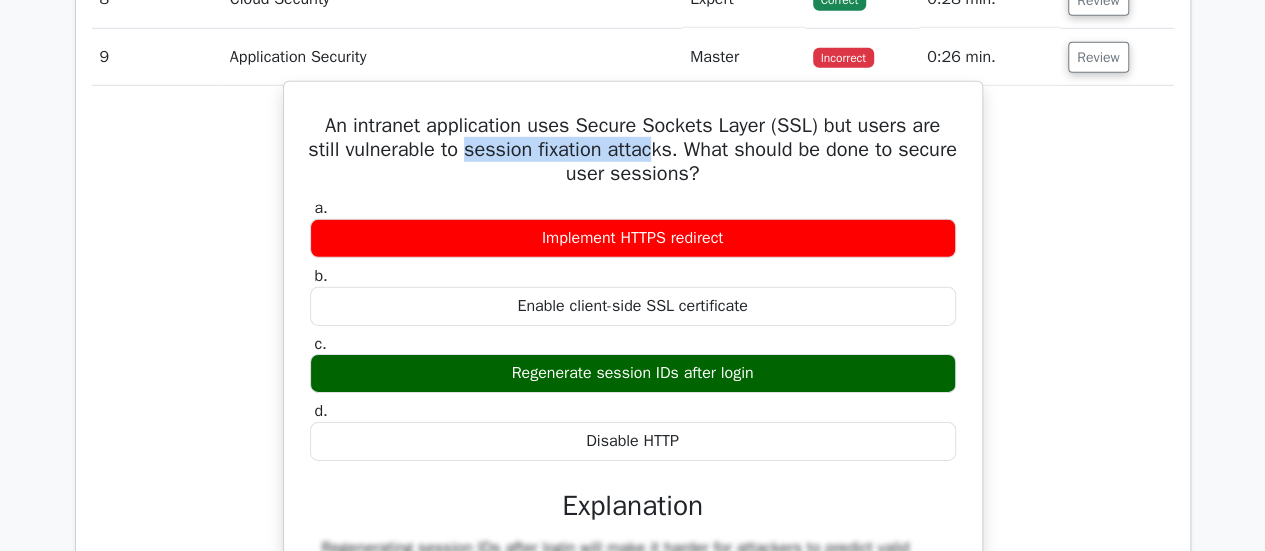 drag, startPoint x: 497, startPoint y: 140, endPoint x: 688, endPoint y: 131, distance: 191.21193 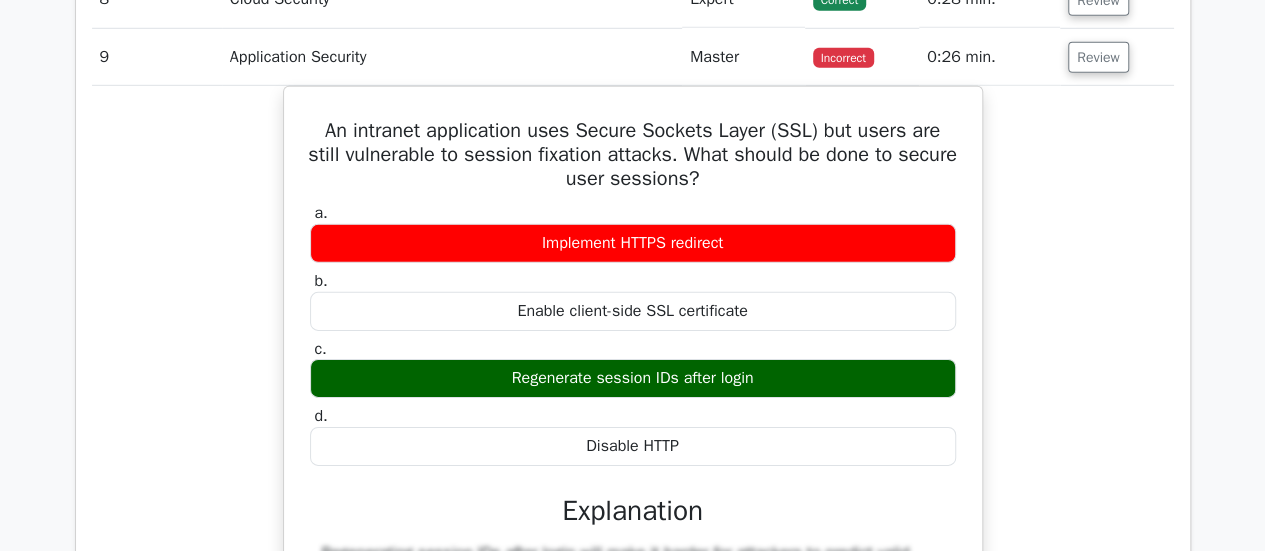 click on "Review" at bounding box center (1116, 57) 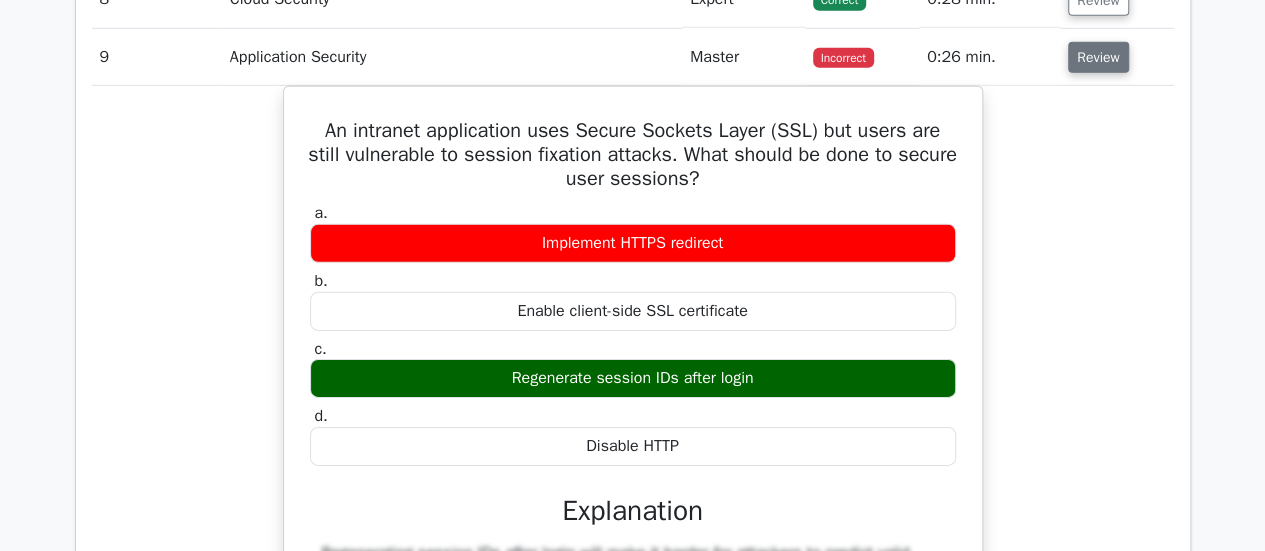 click on "Review" at bounding box center (1098, 57) 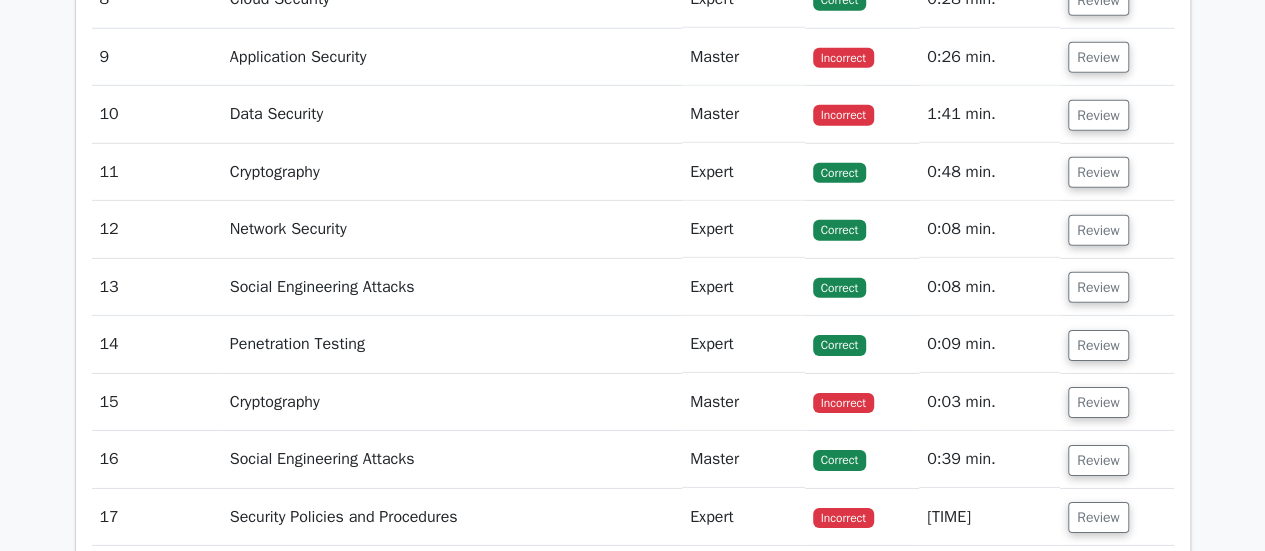 scroll, scrollTop: 3100, scrollLeft: 0, axis: vertical 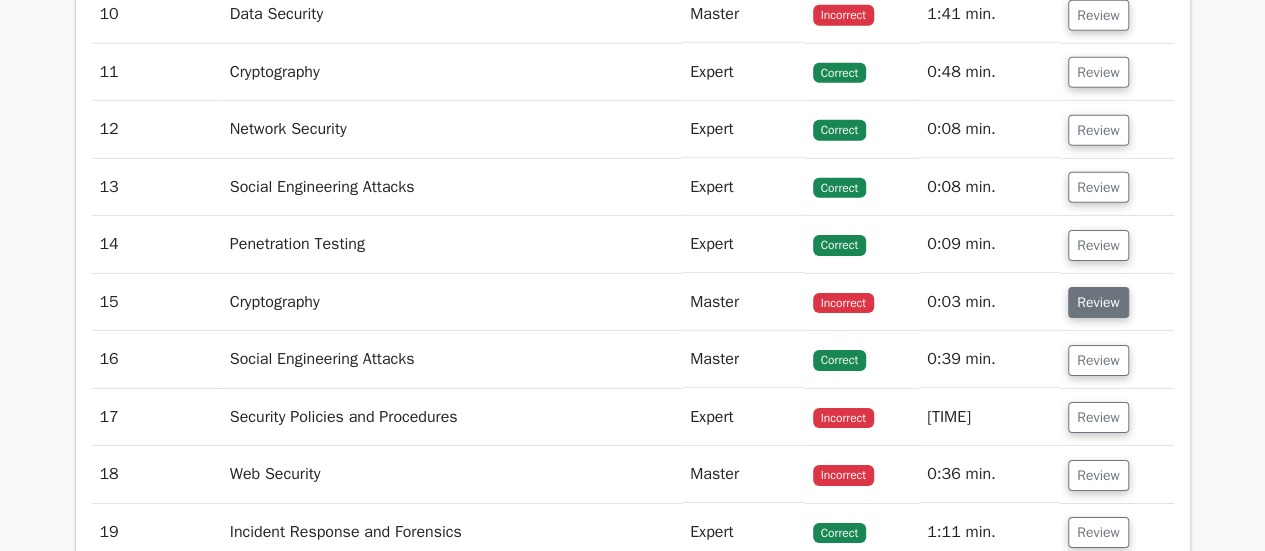 click on "Review" at bounding box center (1098, 302) 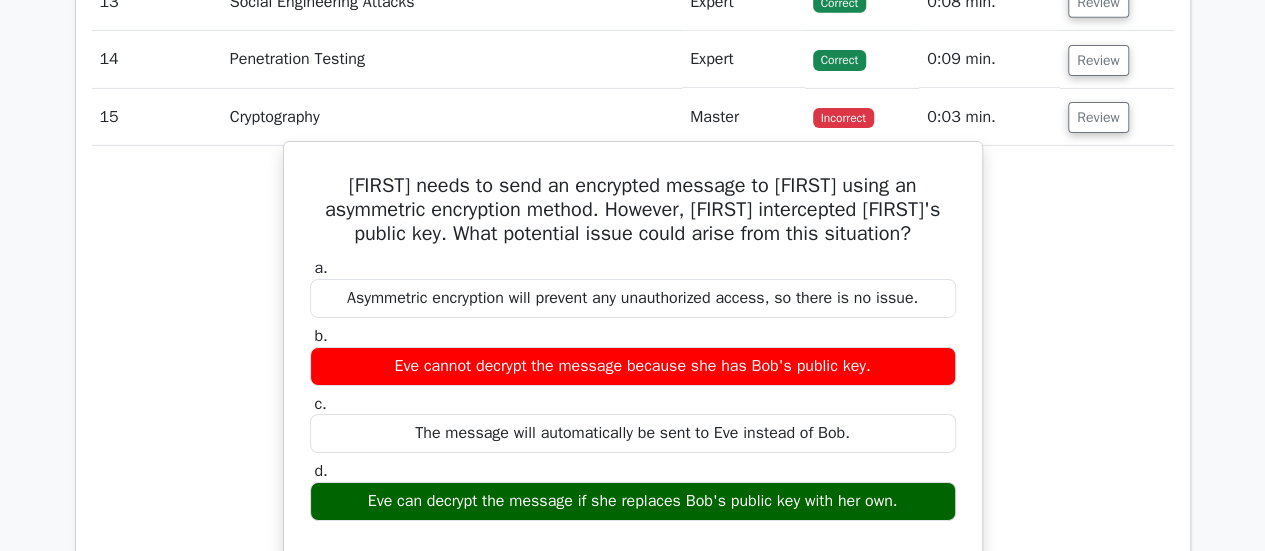 scroll, scrollTop: 3300, scrollLeft: 0, axis: vertical 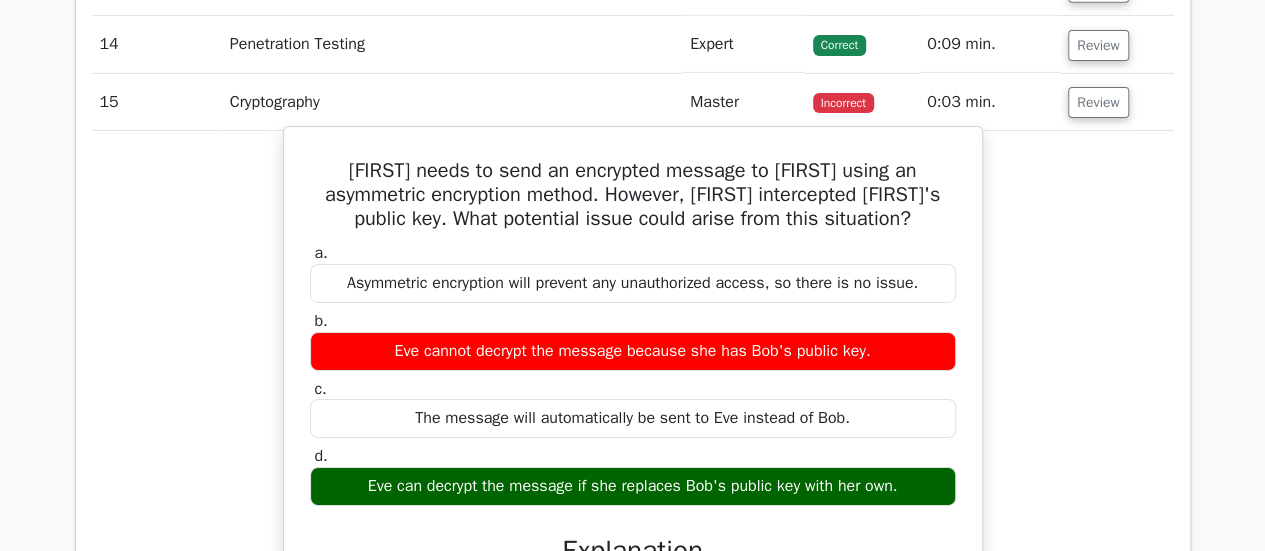 drag, startPoint x: 796, startPoint y: 334, endPoint x: 860, endPoint y: 329, distance: 64.195015 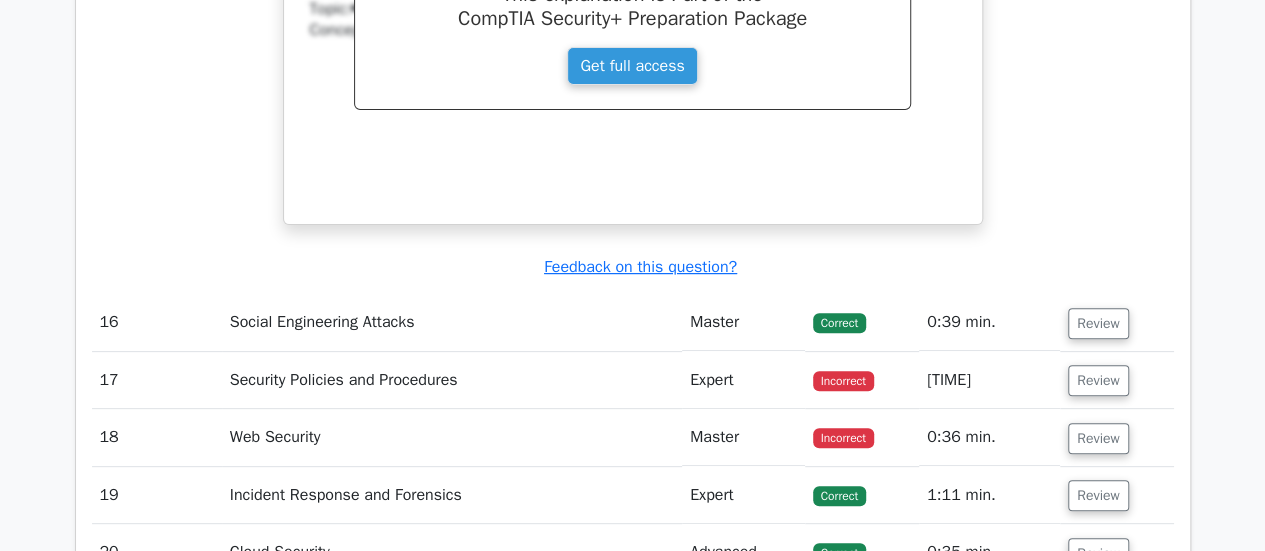 scroll, scrollTop: 4000, scrollLeft: 0, axis: vertical 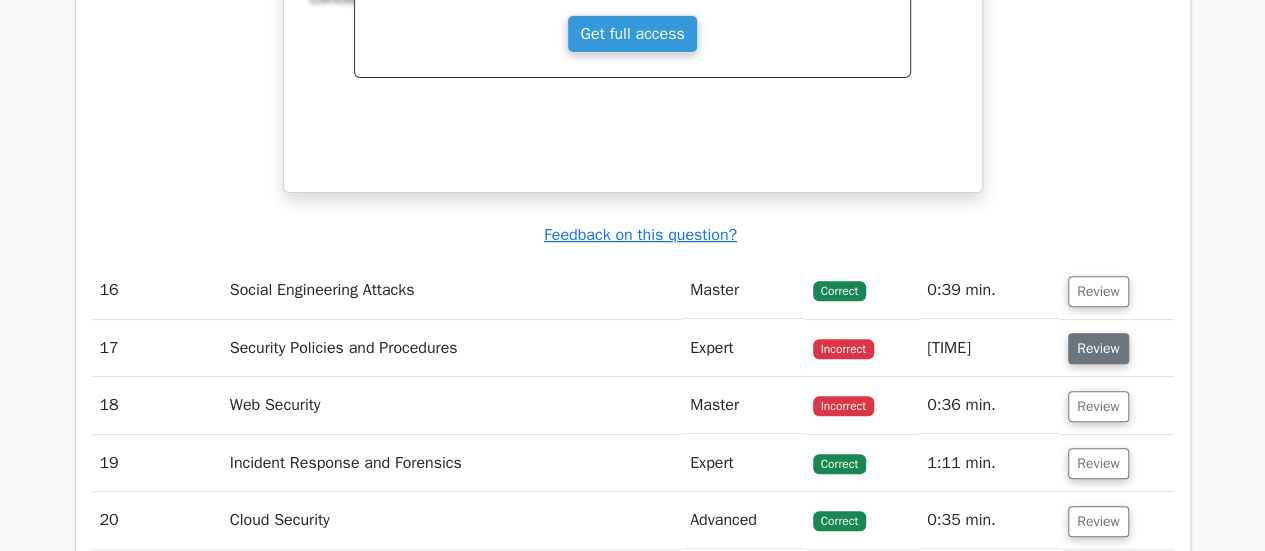 click on "Review" at bounding box center [1098, 348] 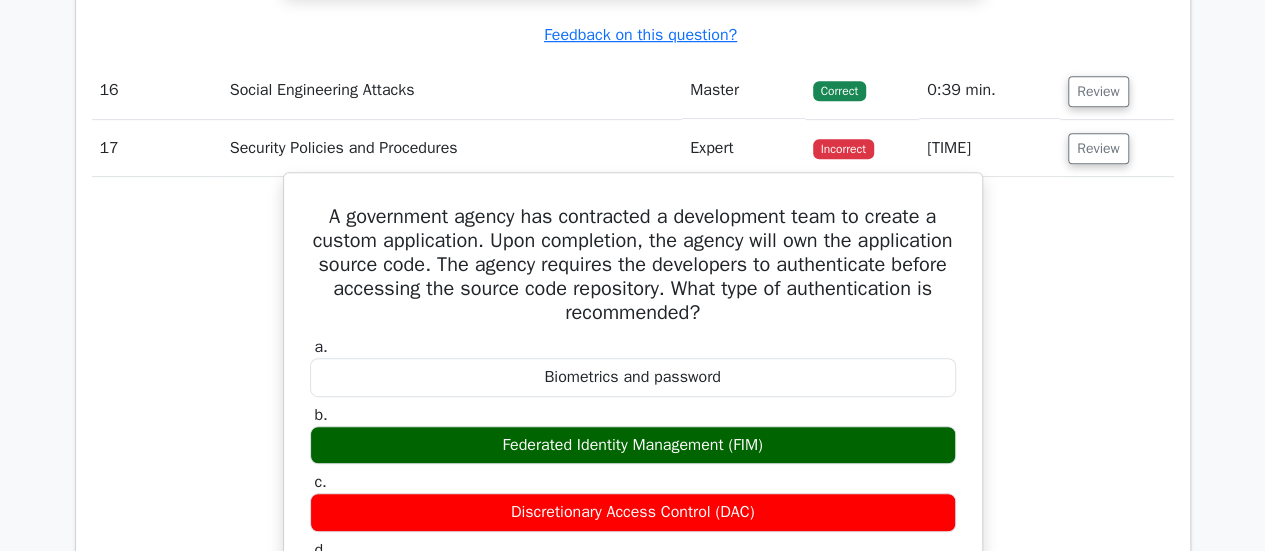 scroll, scrollTop: 4300, scrollLeft: 0, axis: vertical 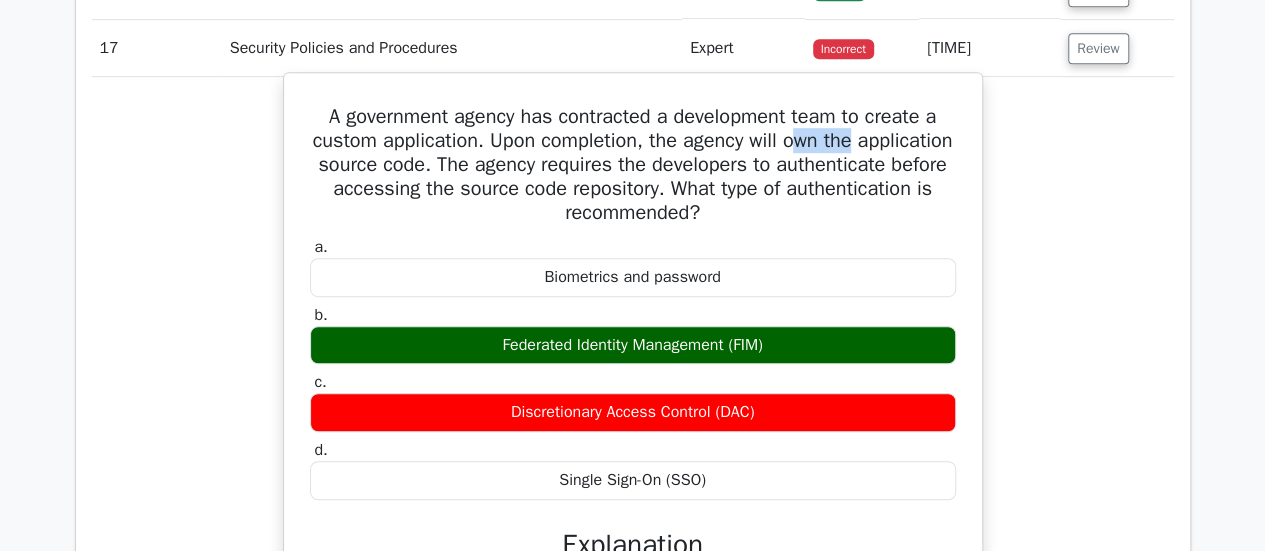 drag, startPoint x: 850, startPoint y: 131, endPoint x: 938, endPoint y: 127, distance: 88.09086 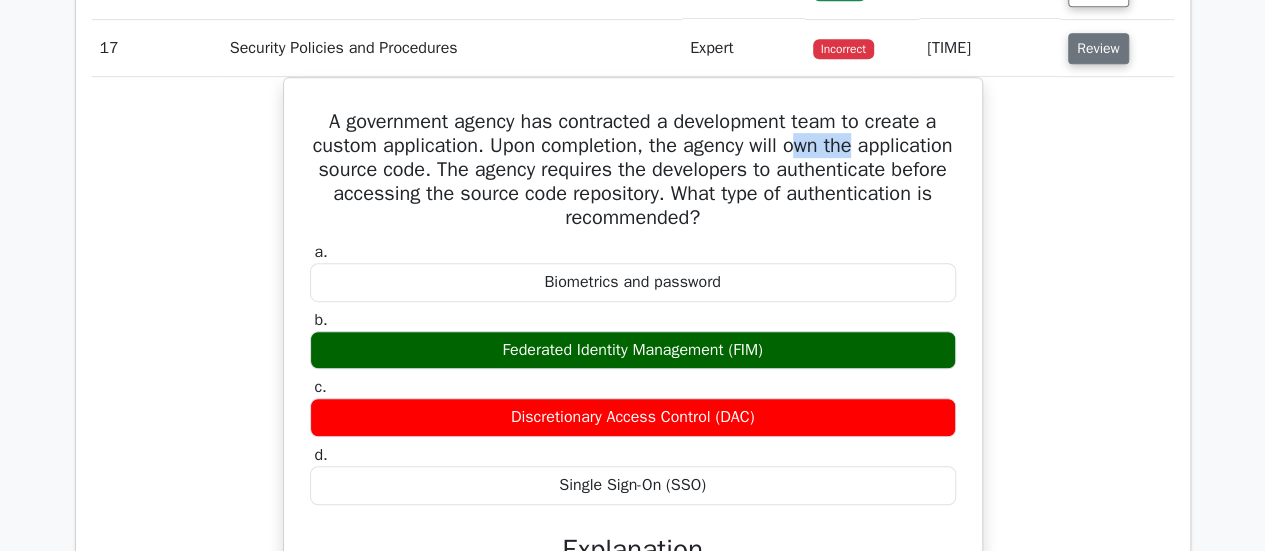 click on "Review" at bounding box center [1098, 48] 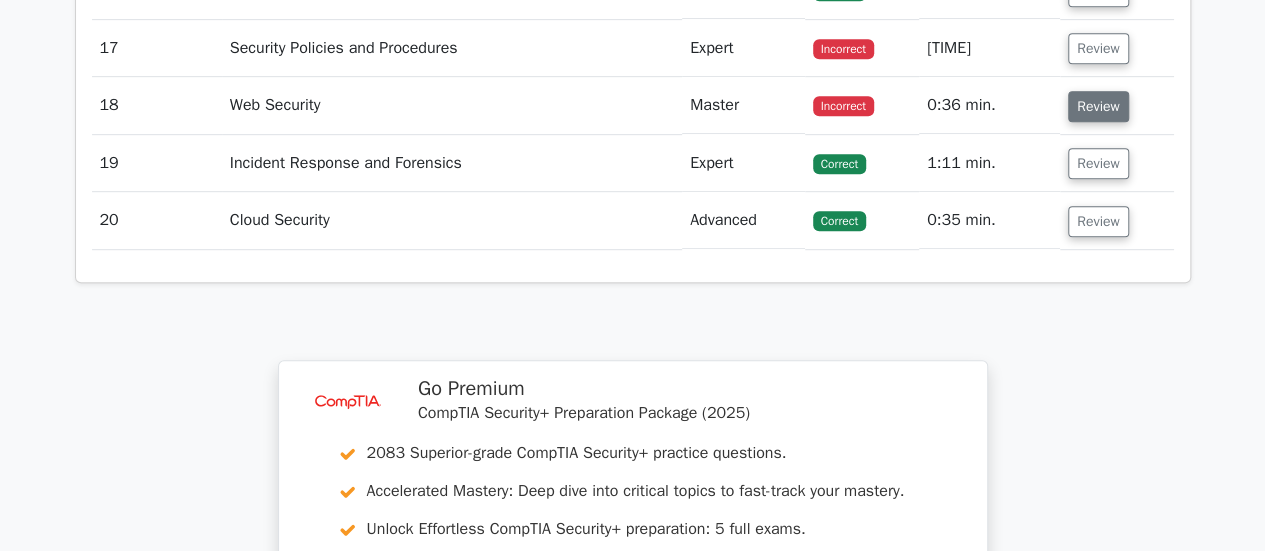 click on "Review" at bounding box center [1098, 106] 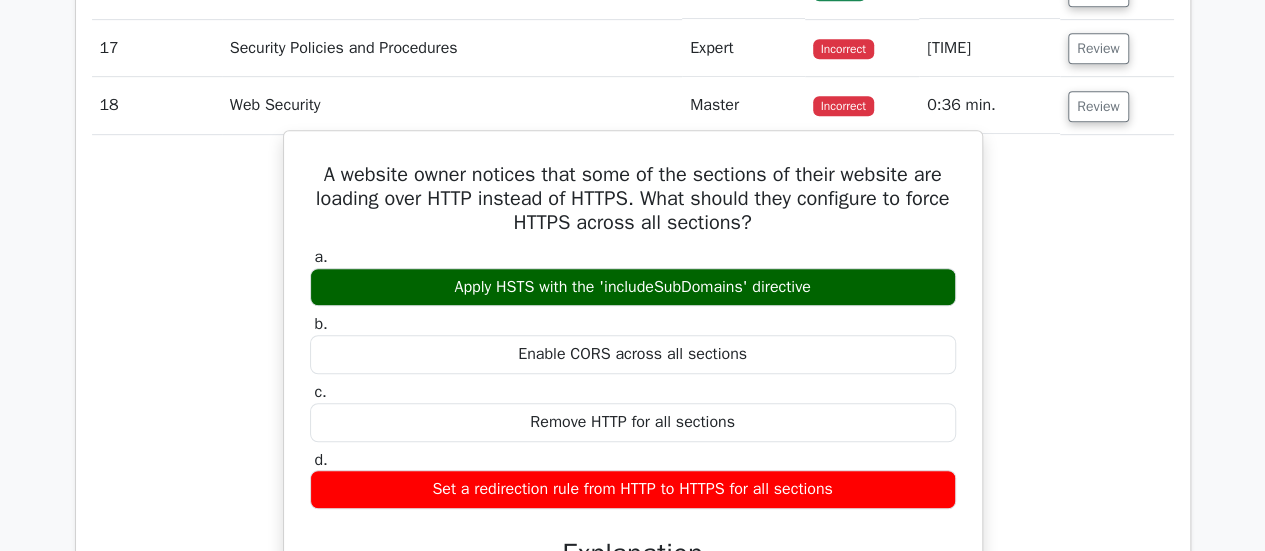 drag, startPoint x: 336, startPoint y: 176, endPoint x: 397, endPoint y: 221, distance: 75.802376 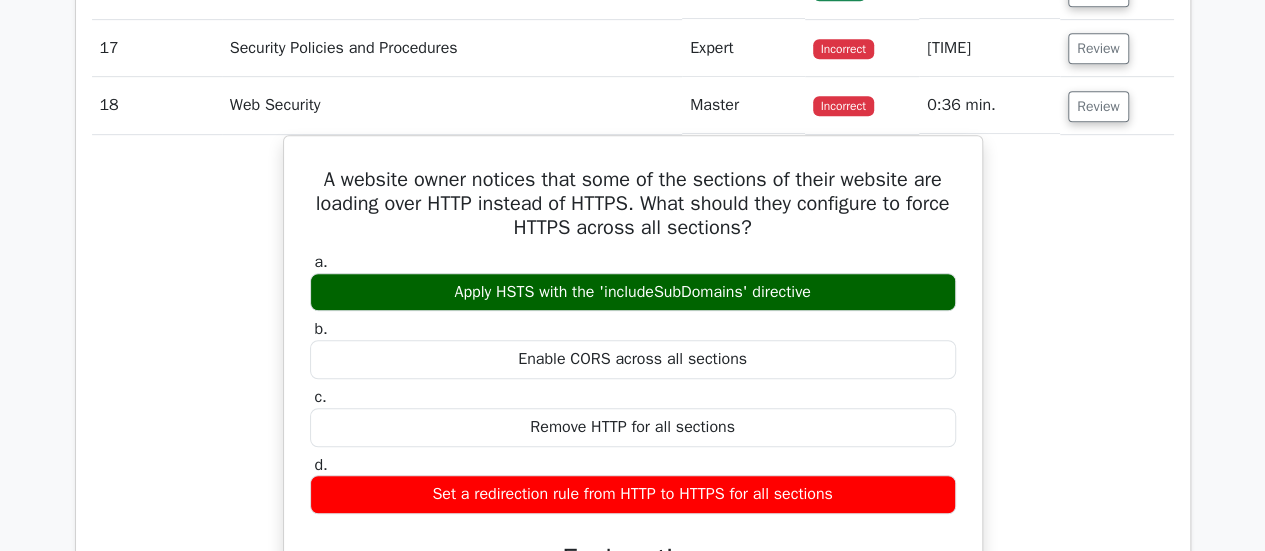click on "A website owner notices that some of the sections of their website are loading over HTTP instead of HTTPS. What should they configure to force HTTPS across all sections?
a.
Apply HSTS with the 'includeSubDomains' directive
b.
c." at bounding box center (633, 528) 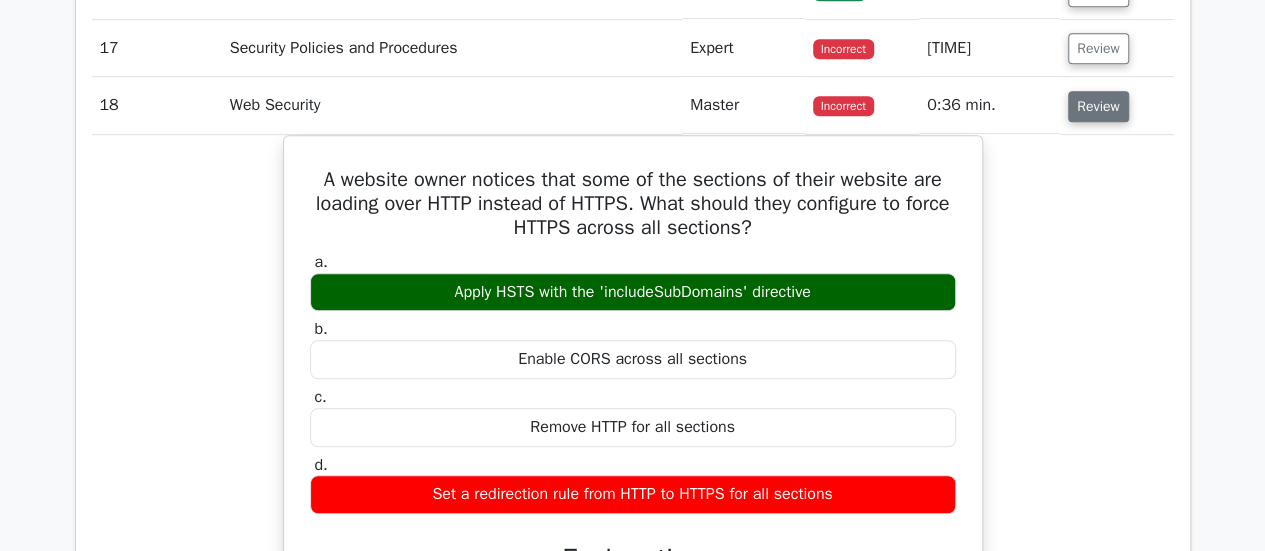 click on "Review" at bounding box center (1098, 106) 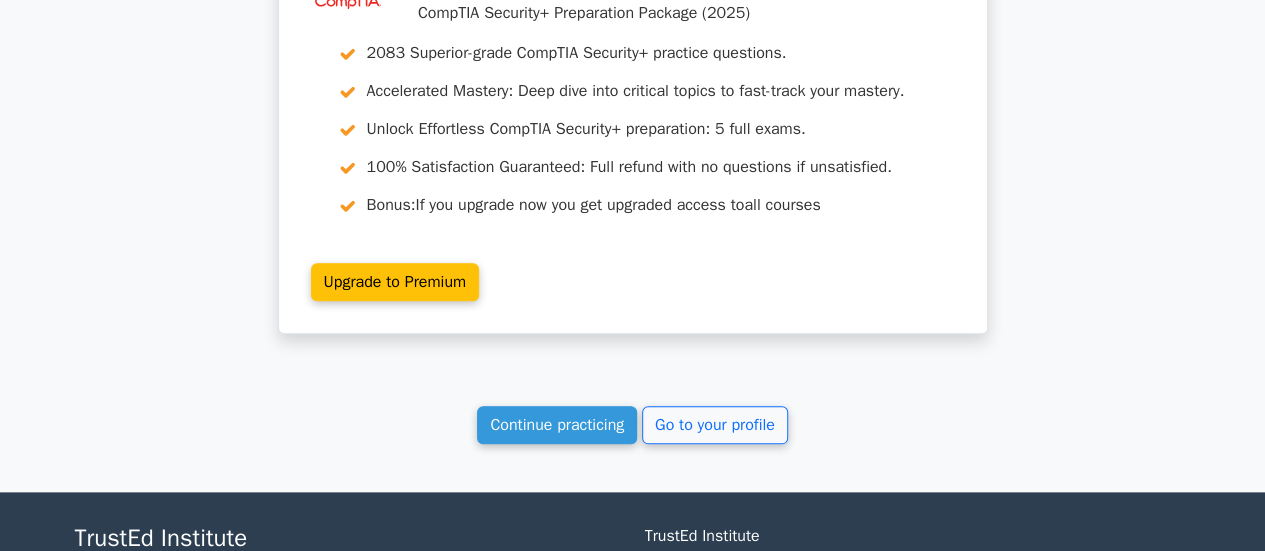 scroll, scrollTop: 4800, scrollLeft: 0, axis: vertical 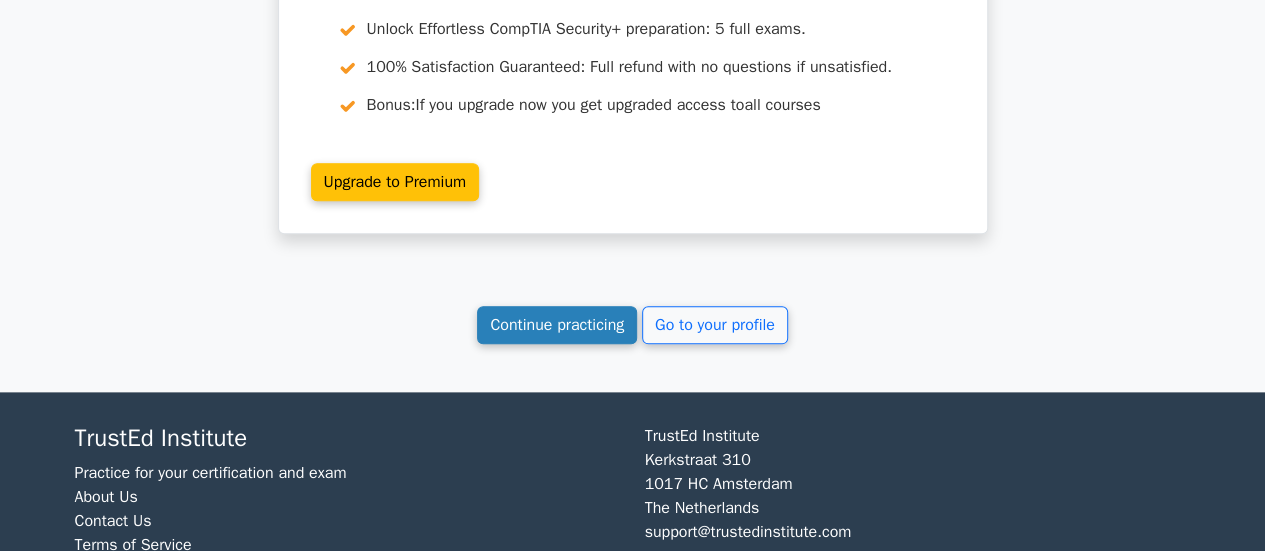 click on "Continue practicing" at bounding box center [557, 325] 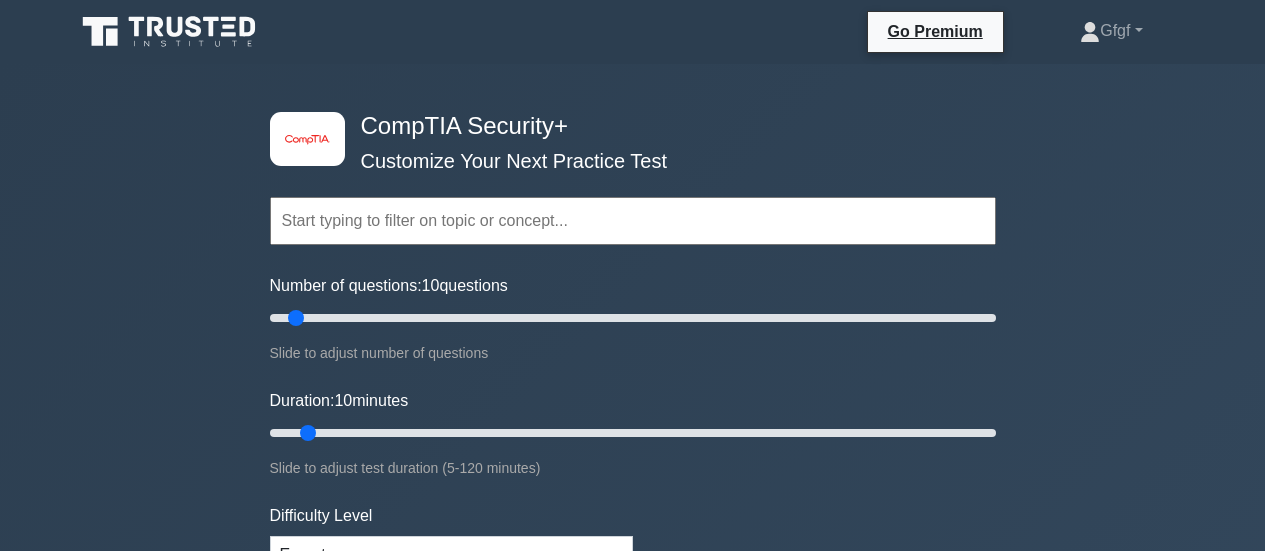 scroll, scrollTop: 0, scrollLeft: 0, axis: both 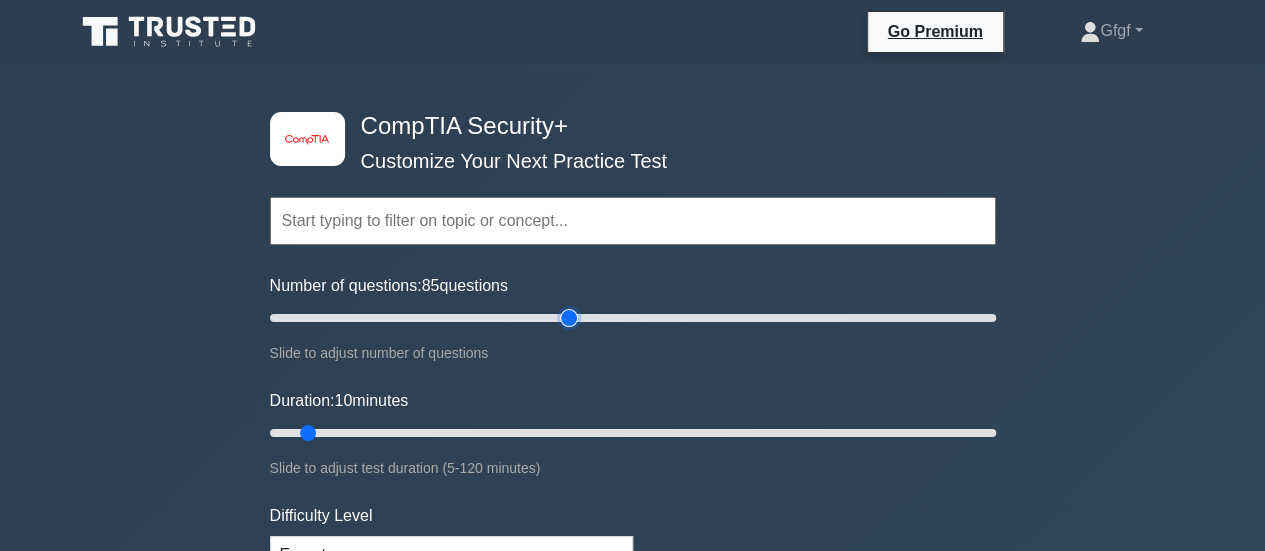 drag, startPoint x: 294, startPoint y: 319, endPoint x: 567, endPoint y: 347, distance: 274.43213 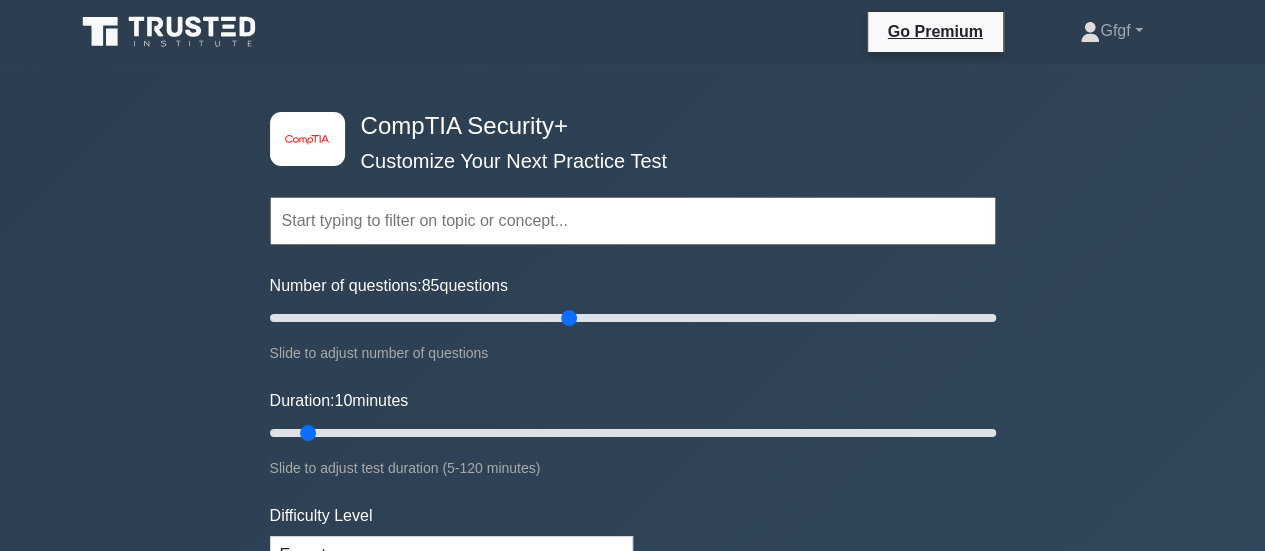 click on "Topics
Cryptography
Identity and Access Management
Risk Management
Network Security
Physical Security
Threat Analysis and Vulnerability Scanning
Secure System Design Principles
Security Policies and Procedures
Incident Response and Forensics
Securing Wireless and Mobile Devices" at bounding box center [633, 193] 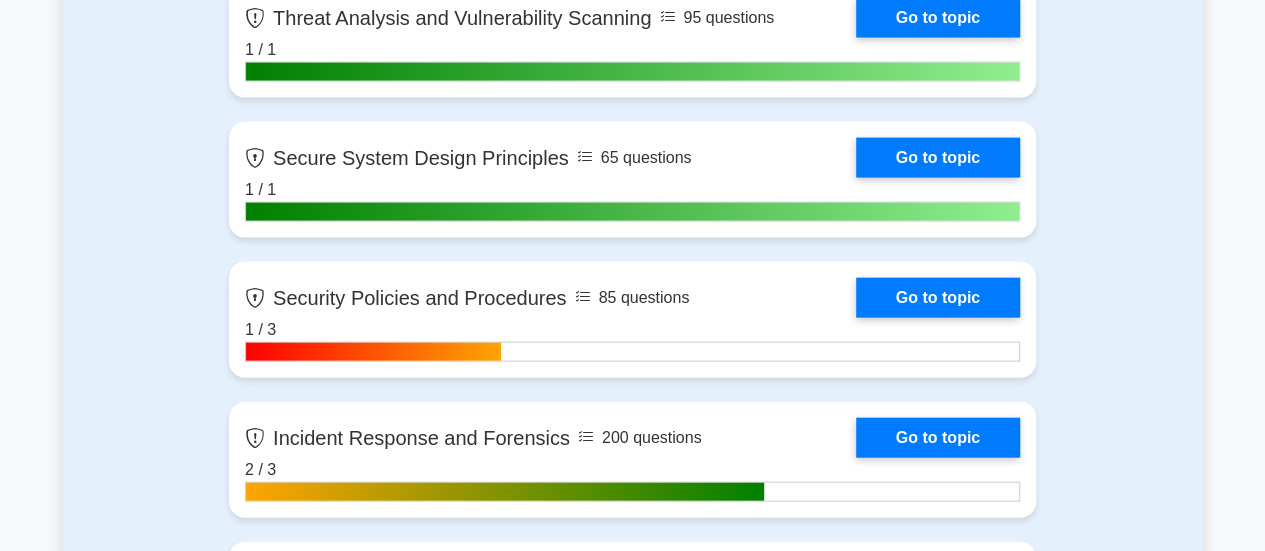 scroll, scrollTop: 2100, scrollLeft: 0, axis: vertical 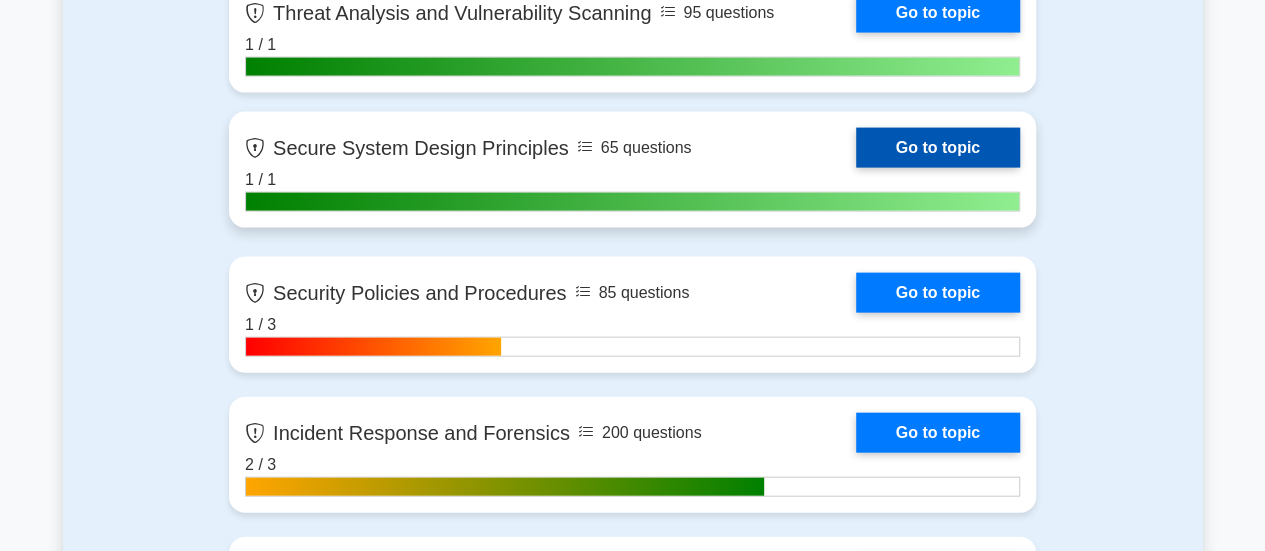 click on "Go to topic" at bounding box center (938, 148) 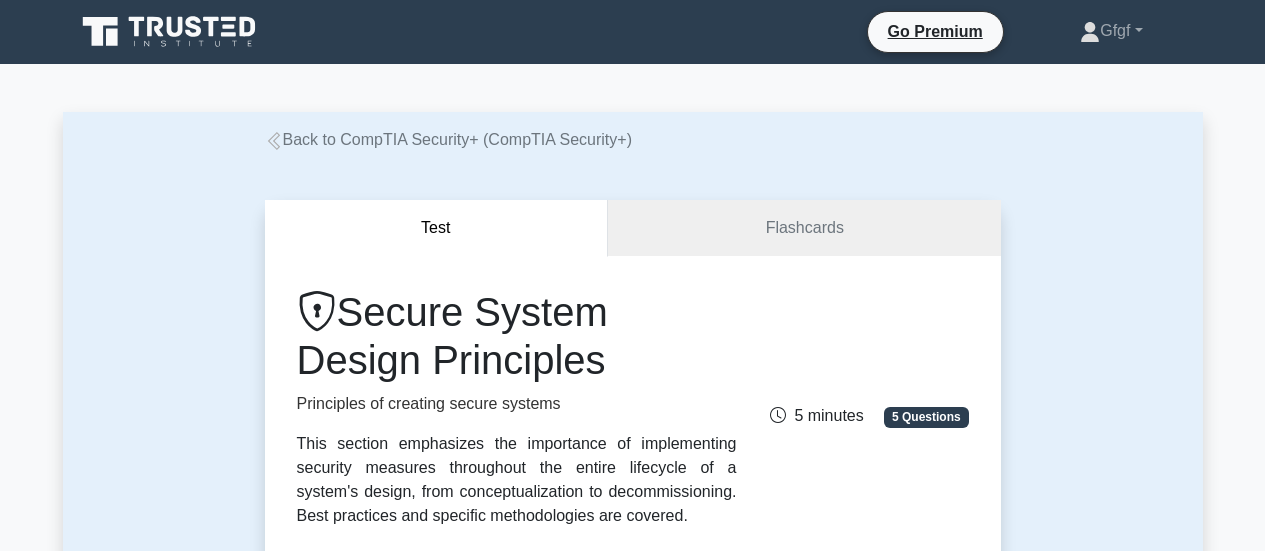 scroll, scrollTop: 0, scrollLeft: 0, axis: both 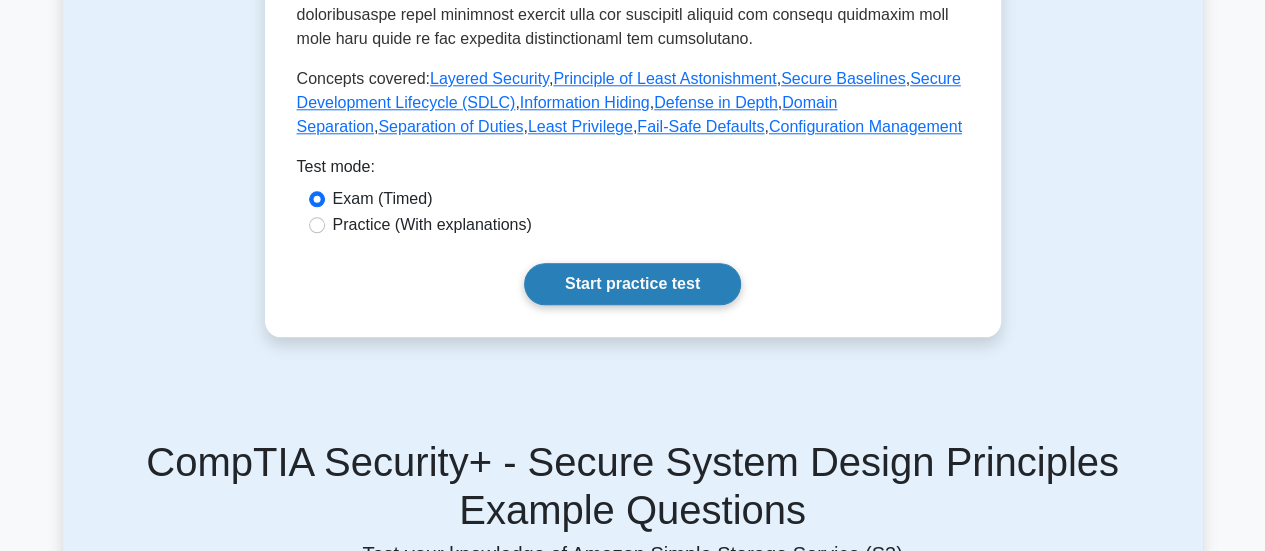 click on "Start practice test" at bounding box center (632, 284) 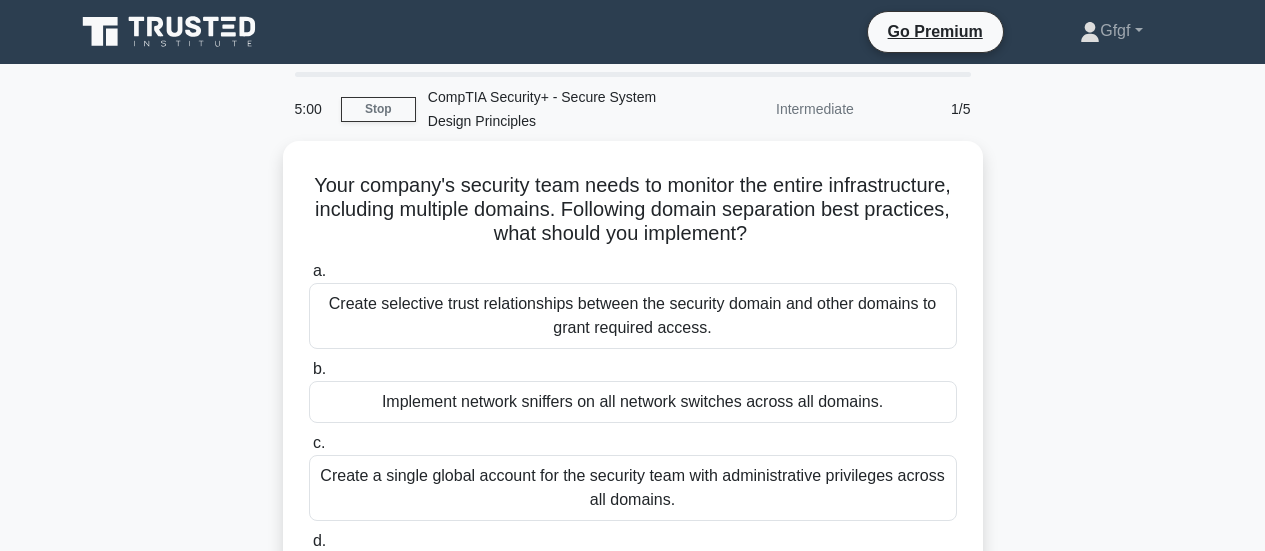 scroll, scrollTop: 0, scrollLeft: 0, axis: both 